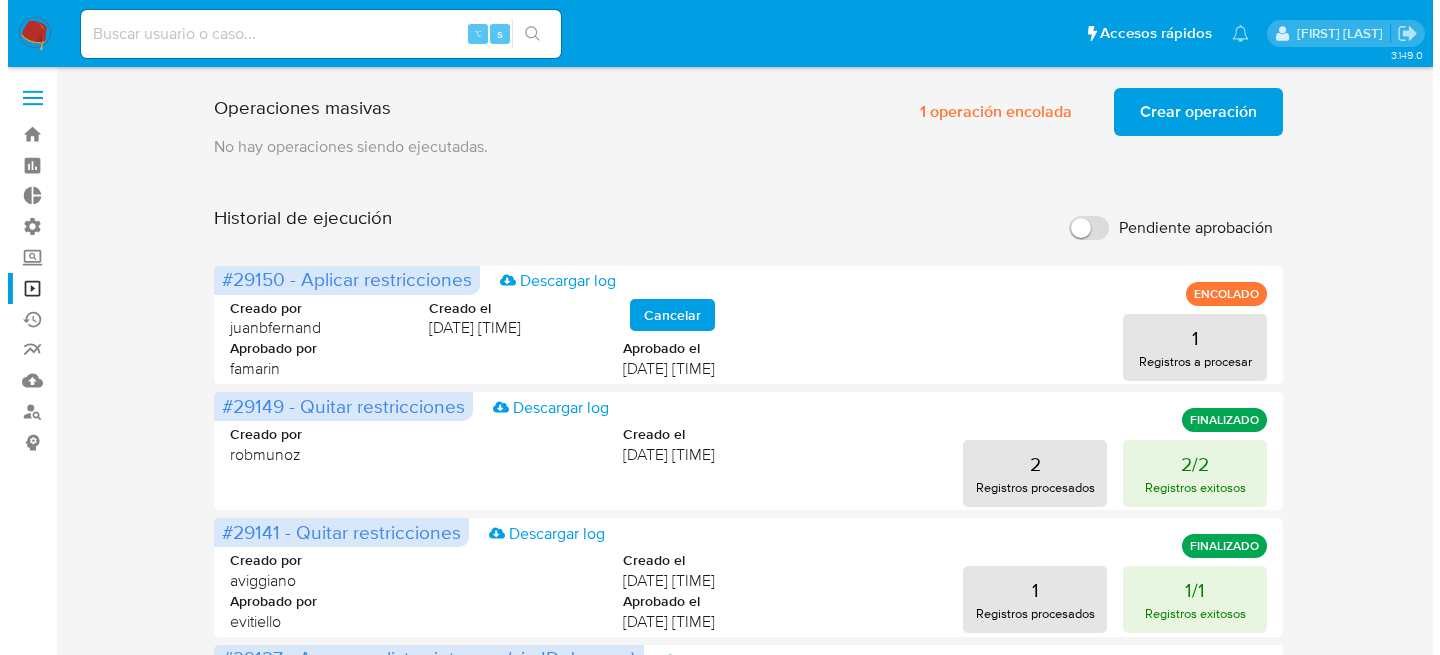 scroll, scrollTop: 0, scrollLeft: 0, axis: both 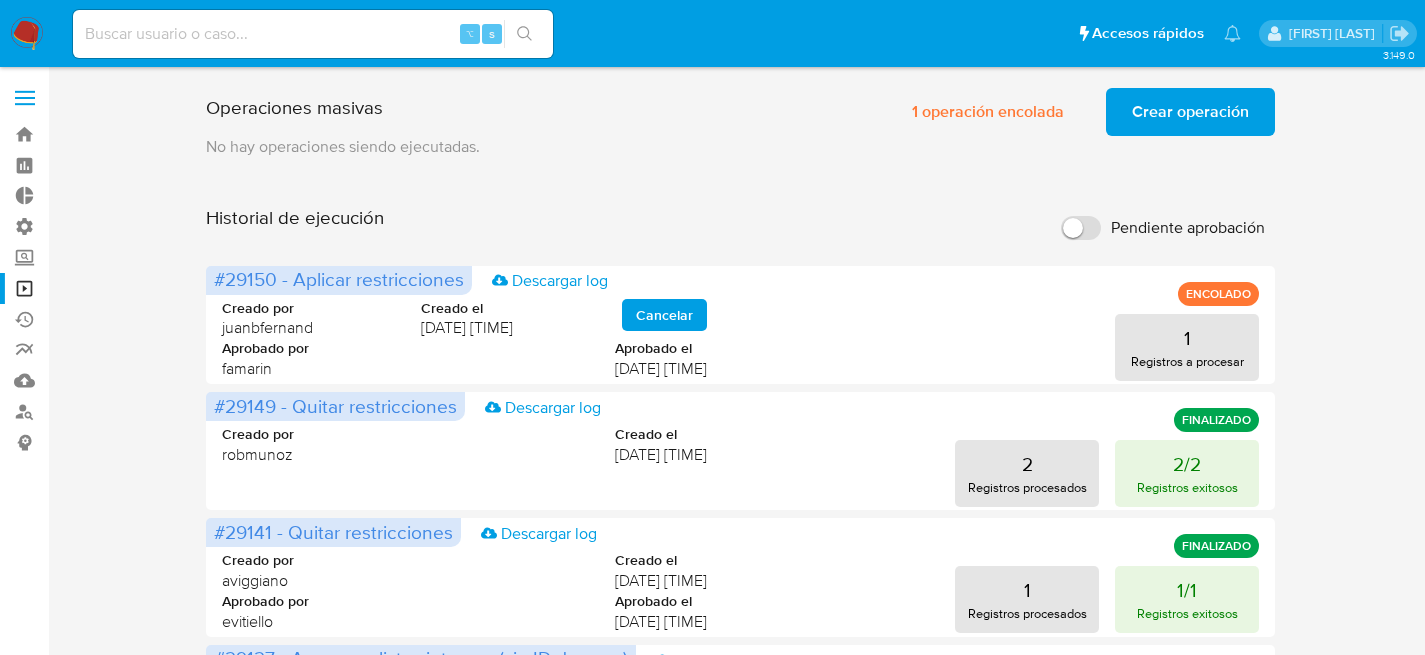 click on "Crear operación" at bounding box center (1190, 112) 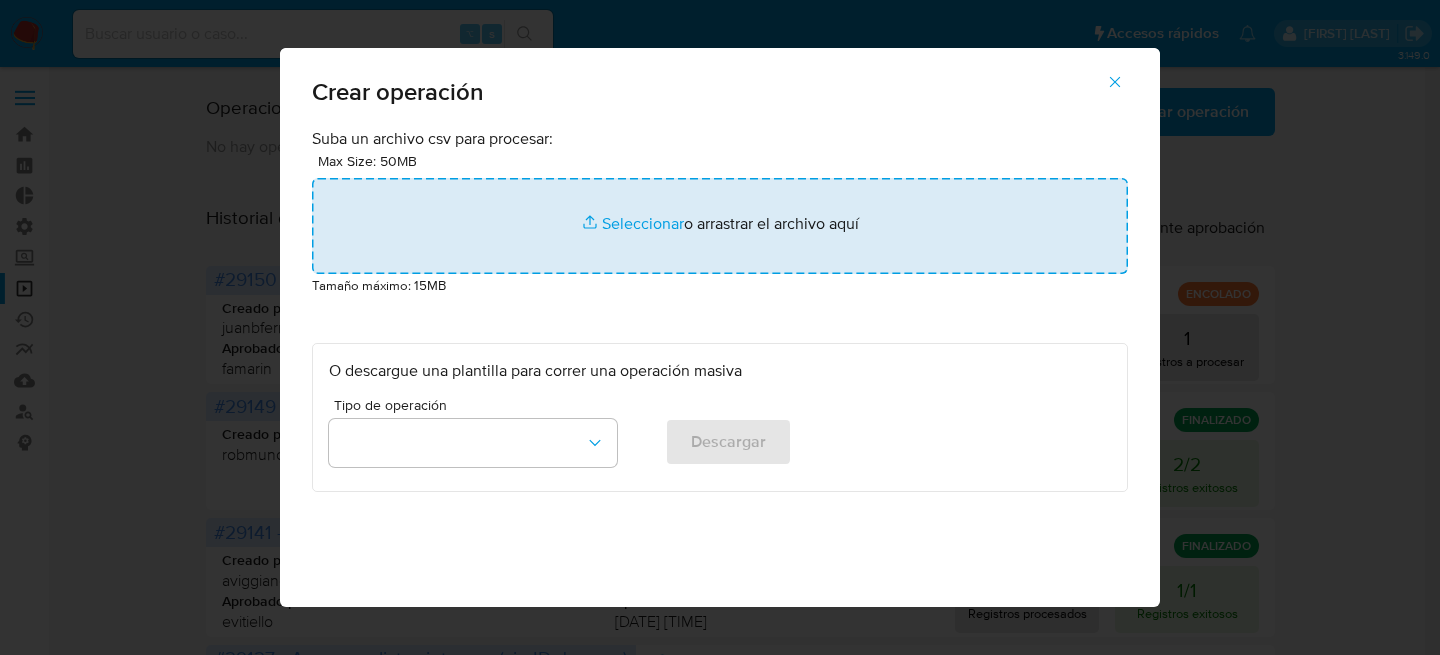 click at bounding box center (720, 226) 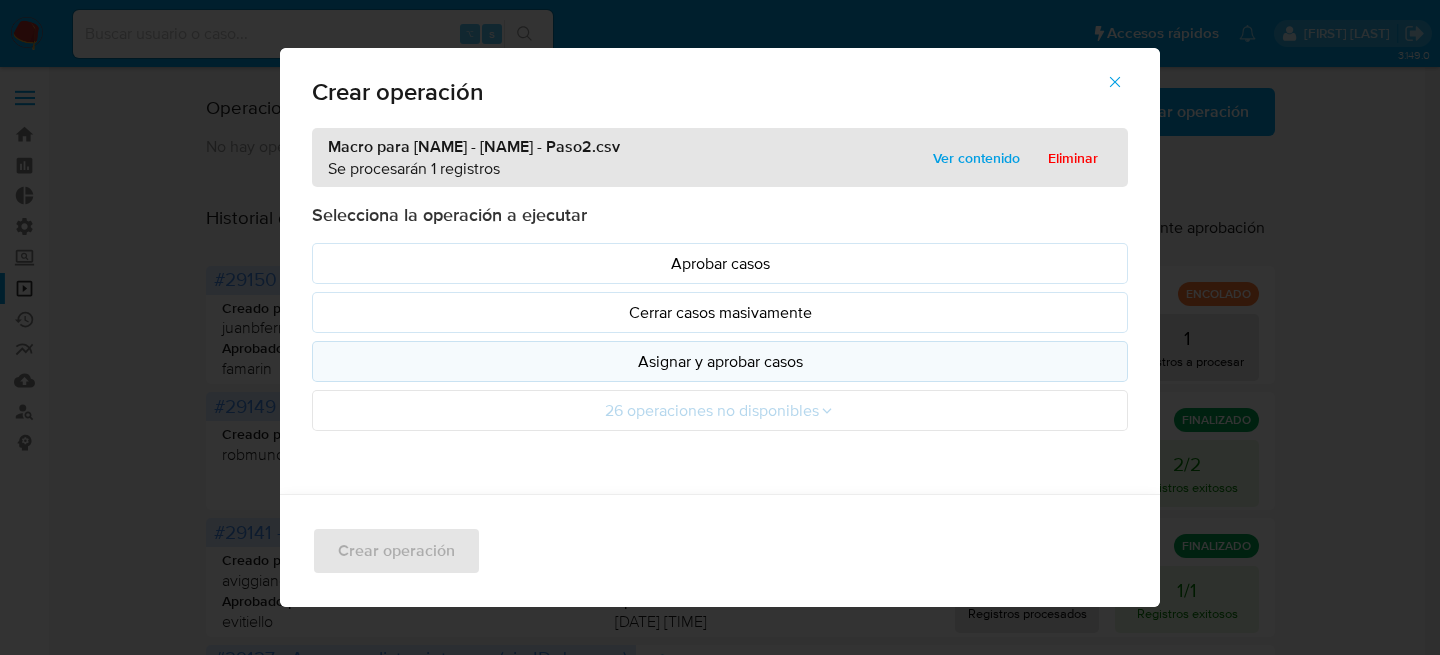 click on "Asignar y aprobar casos" at bounding box center [720, 361] 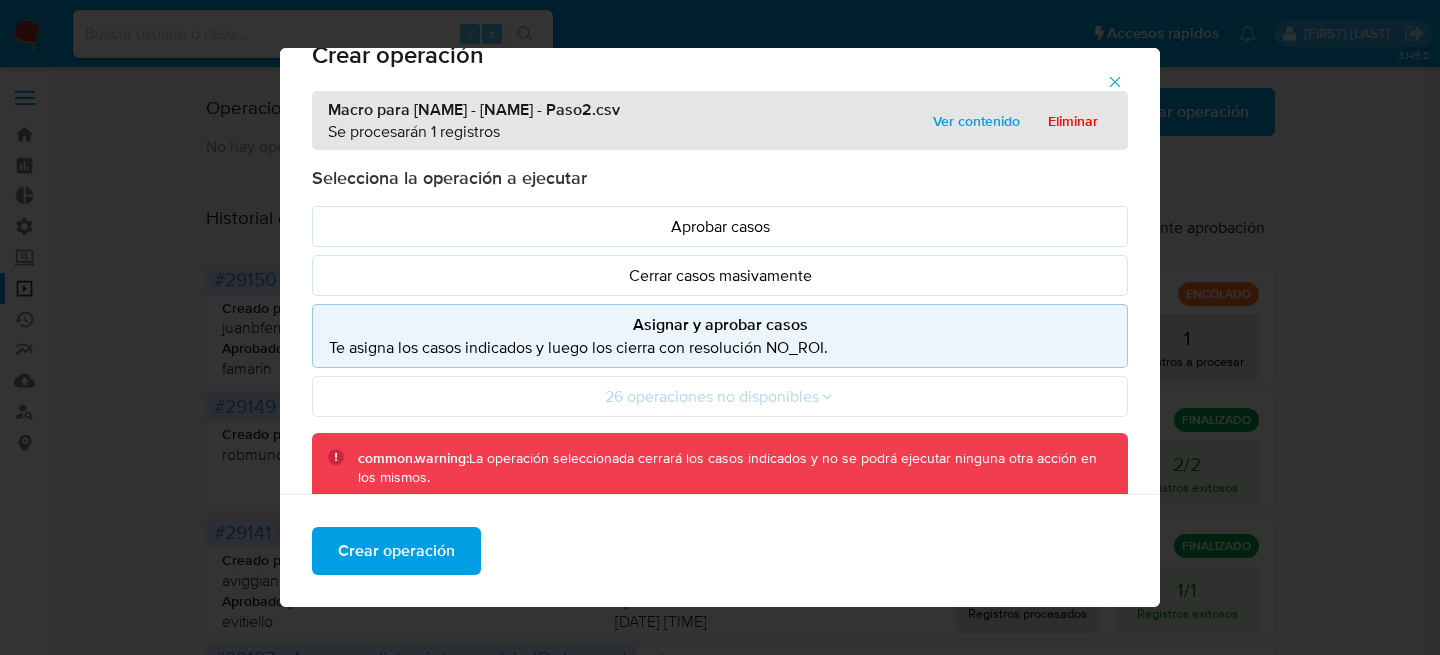 scroll, scrollTop: 0, scrollLeft: 0, axis: both 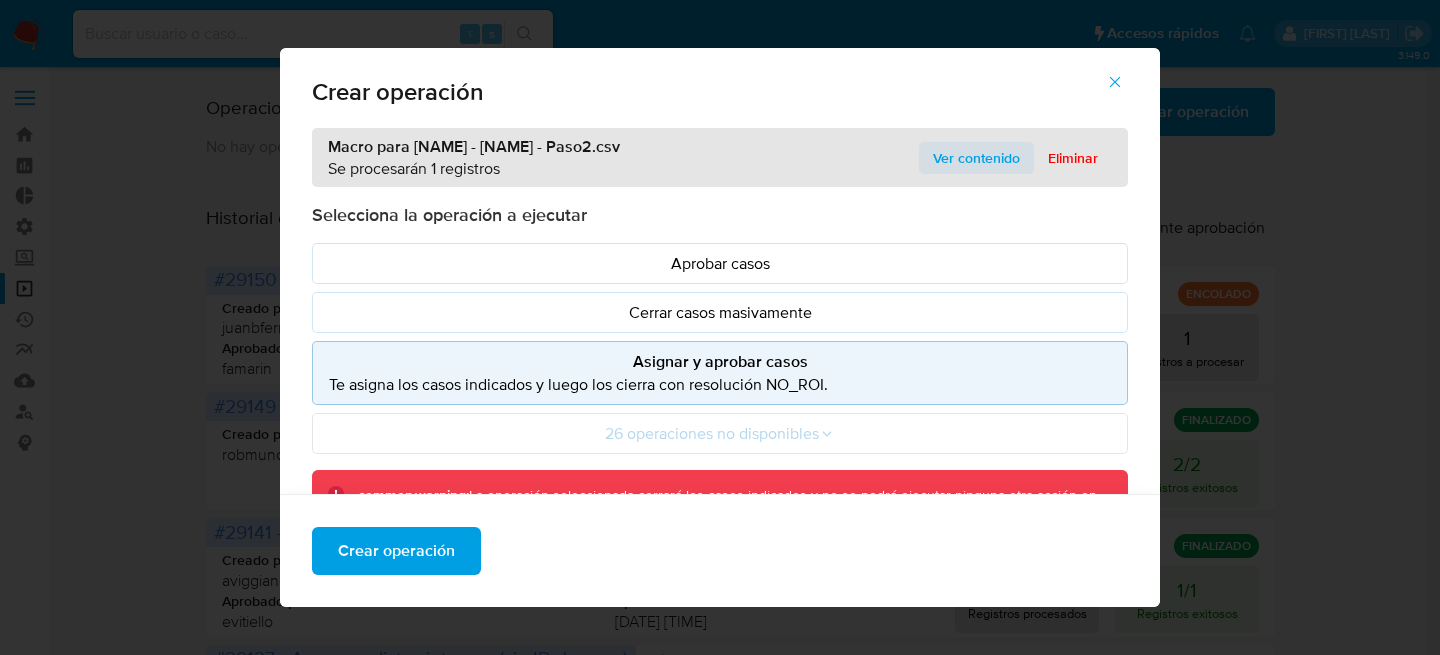 click on "Ver contenido" at bounding box center (976, 158) 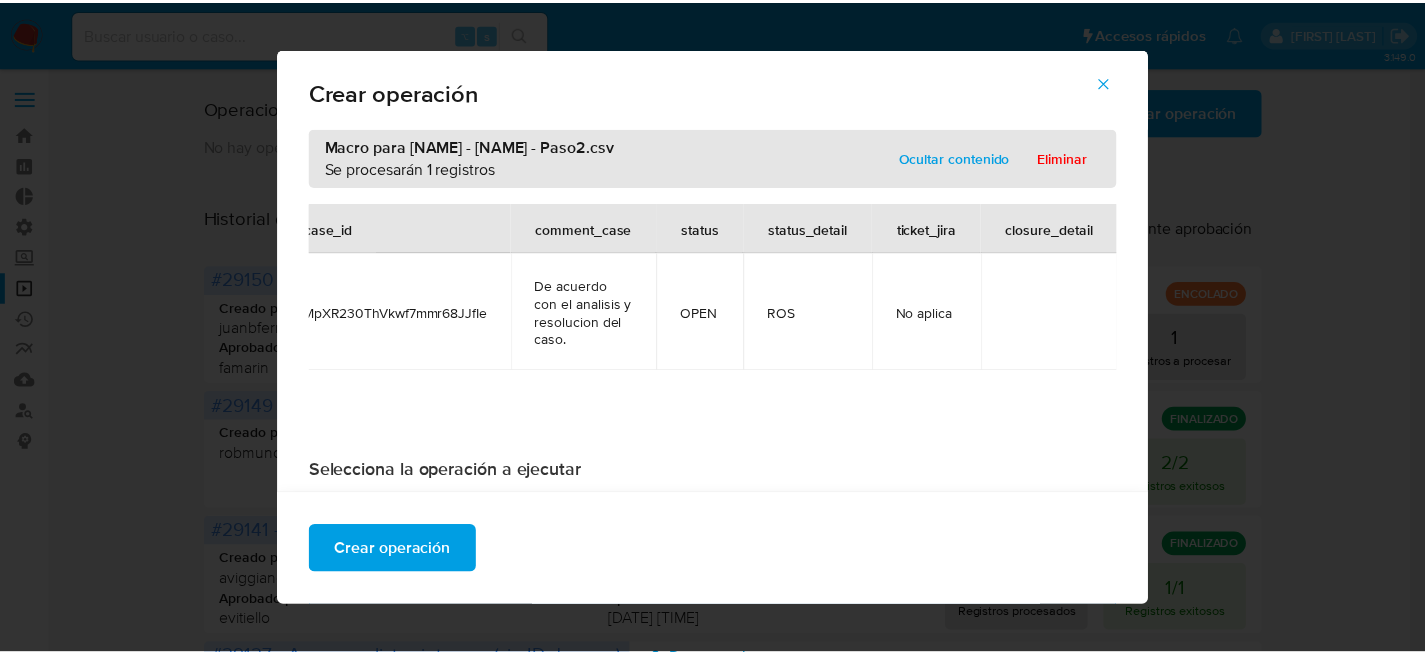 scroll, scrollTop: 0, scrollLeft: 0, axis: both 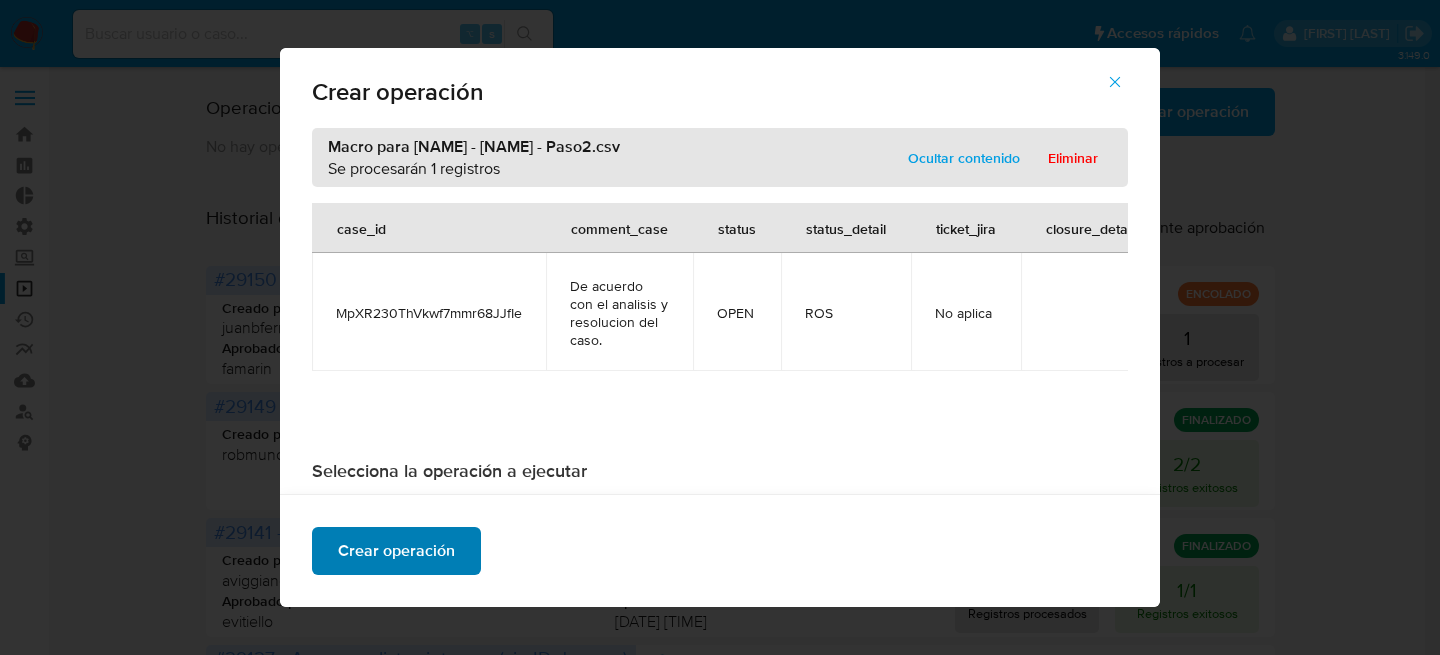 click on "Crear operación" at bounding box center (396, 551) 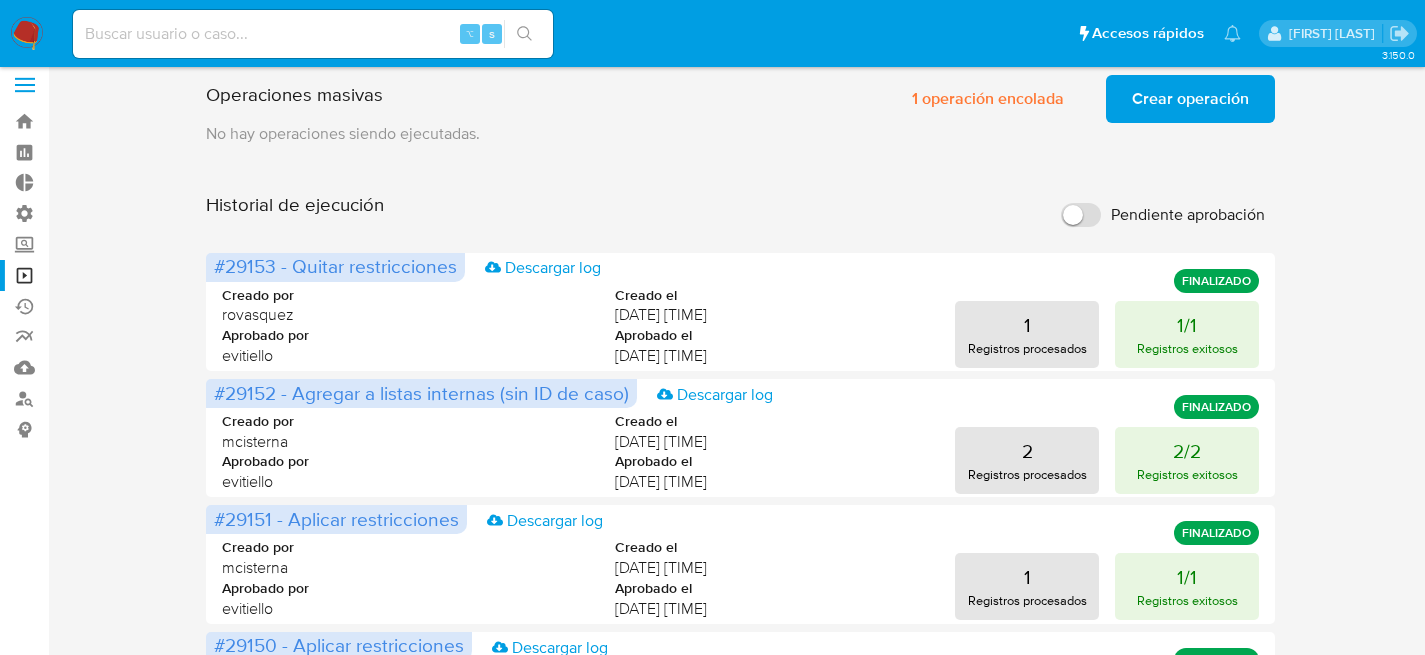 scroll, scrollTop: 0, scrollLeft: 0, axis: both 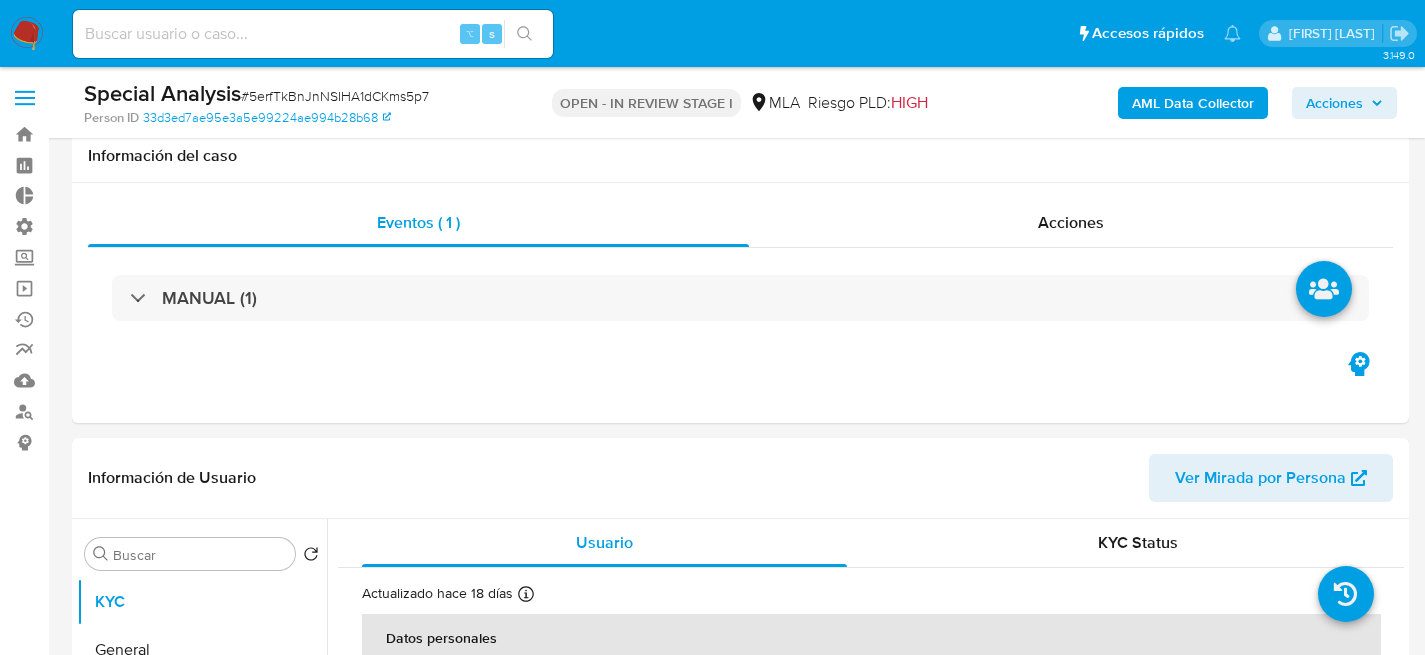 select on "10" 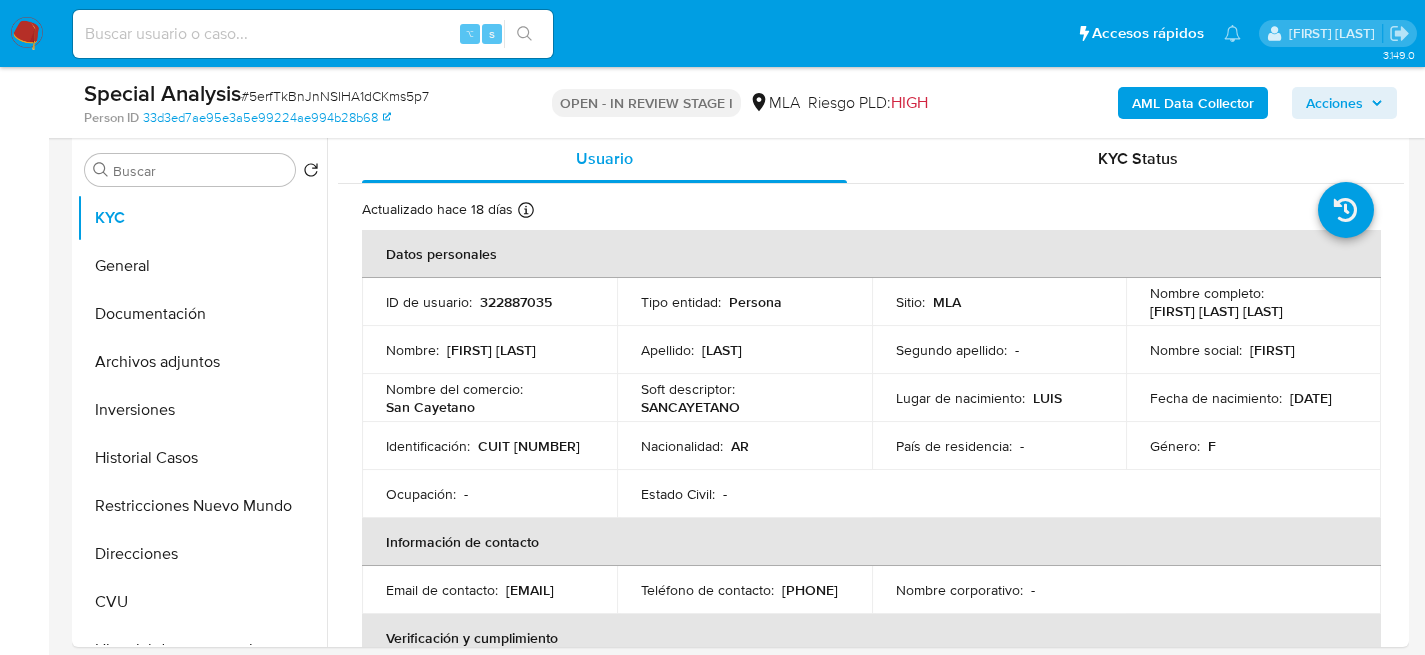 scroll, scrollTop: 0, scrollLeft: 0, axis: both 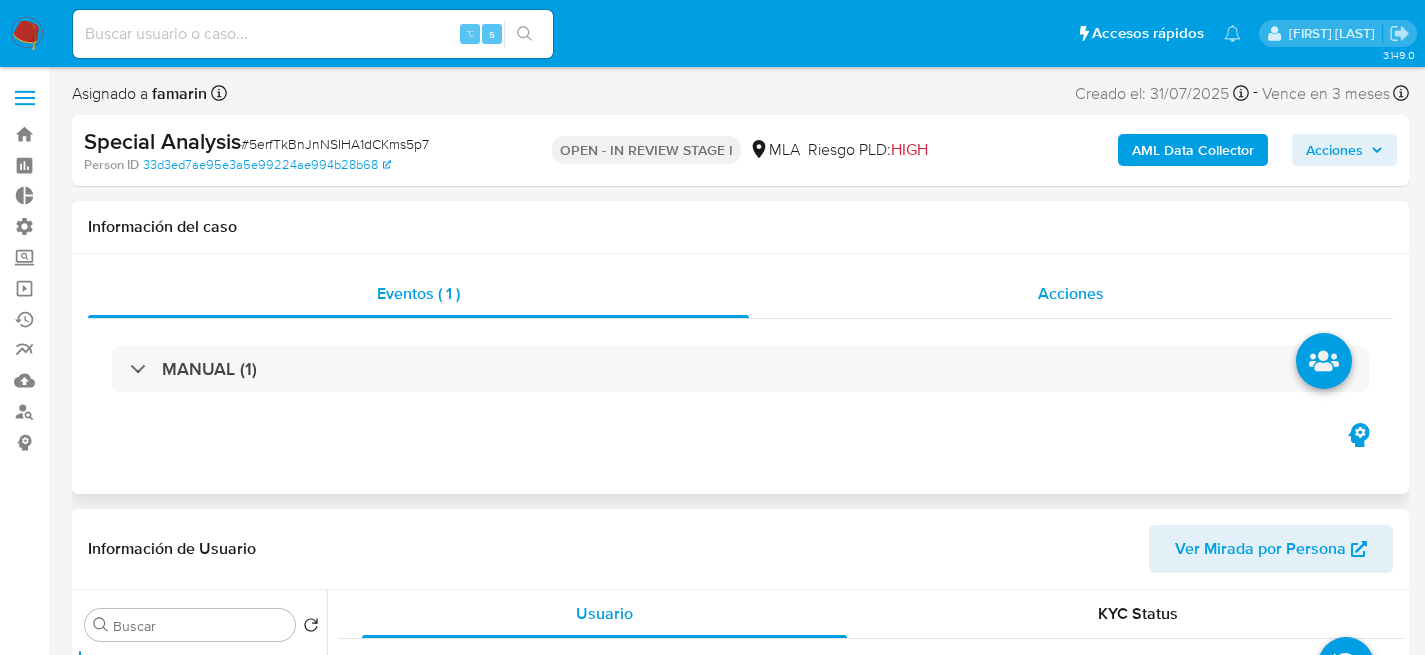 click on "Acciones" at bounding box center (1071, 294) 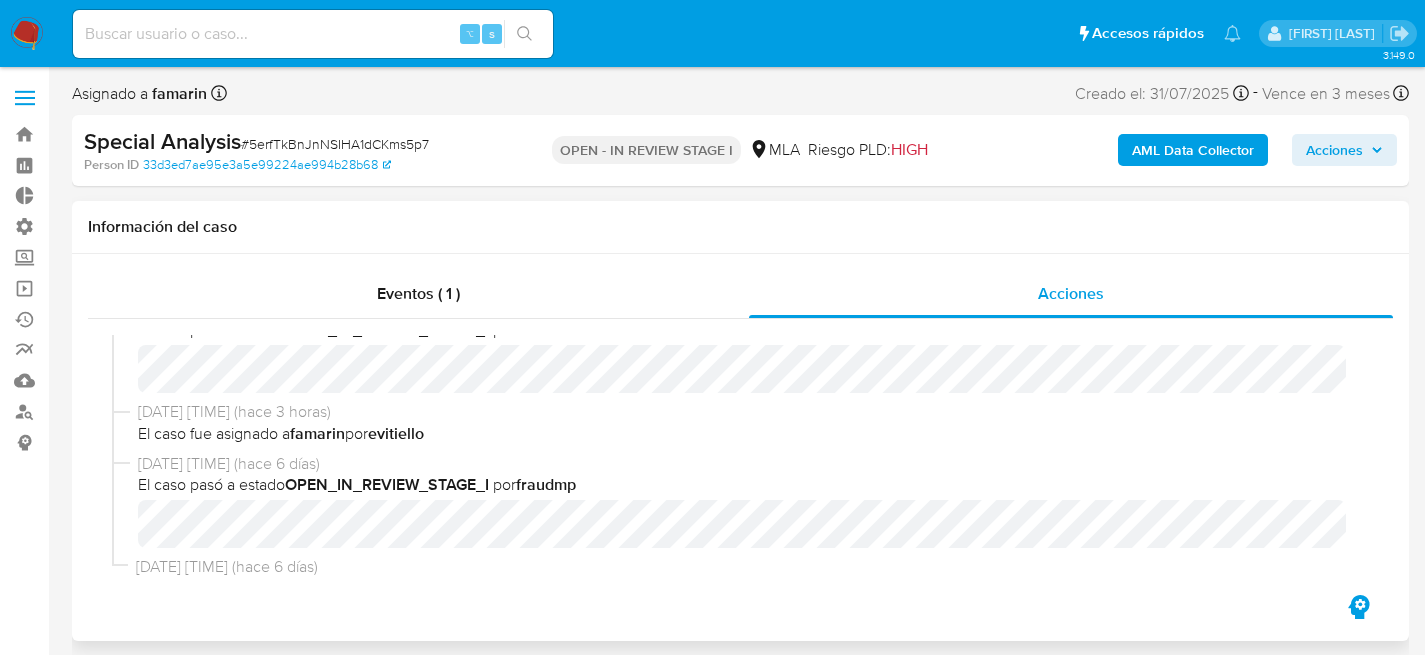 scroll, scrollTop: 0, scrollLeft: 0, axis: both 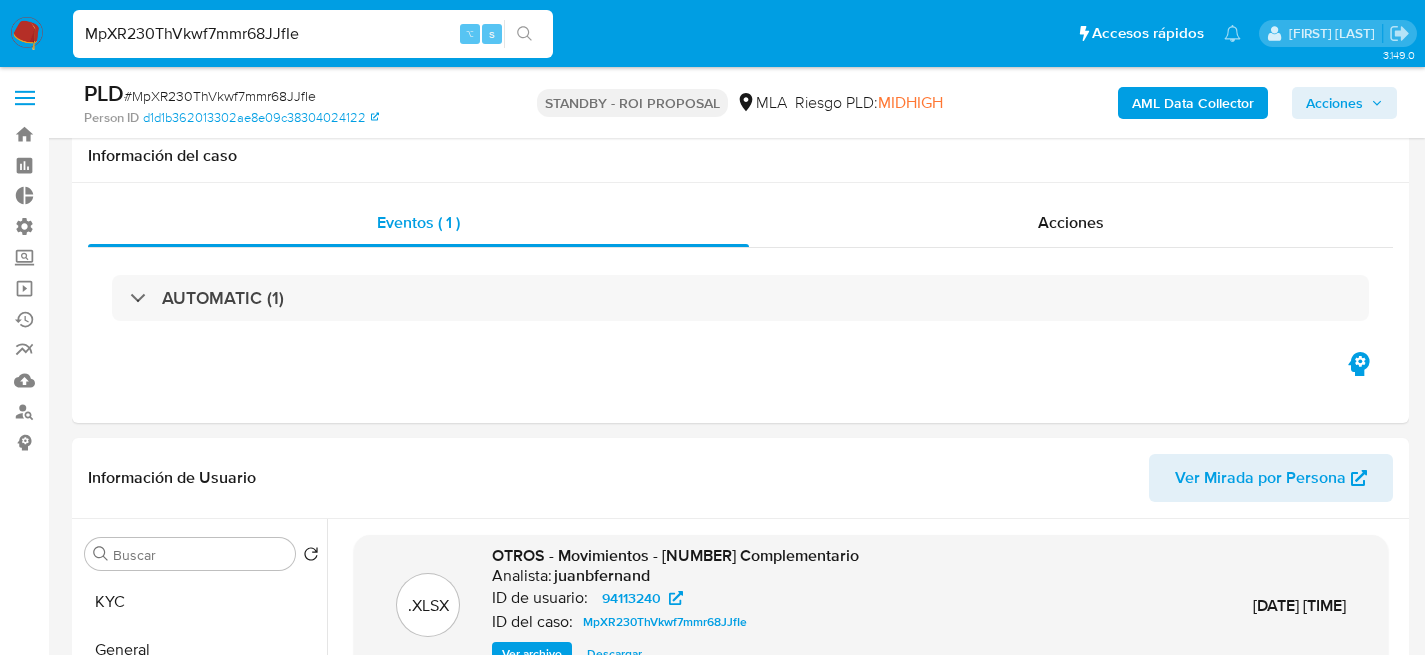 select on "10" 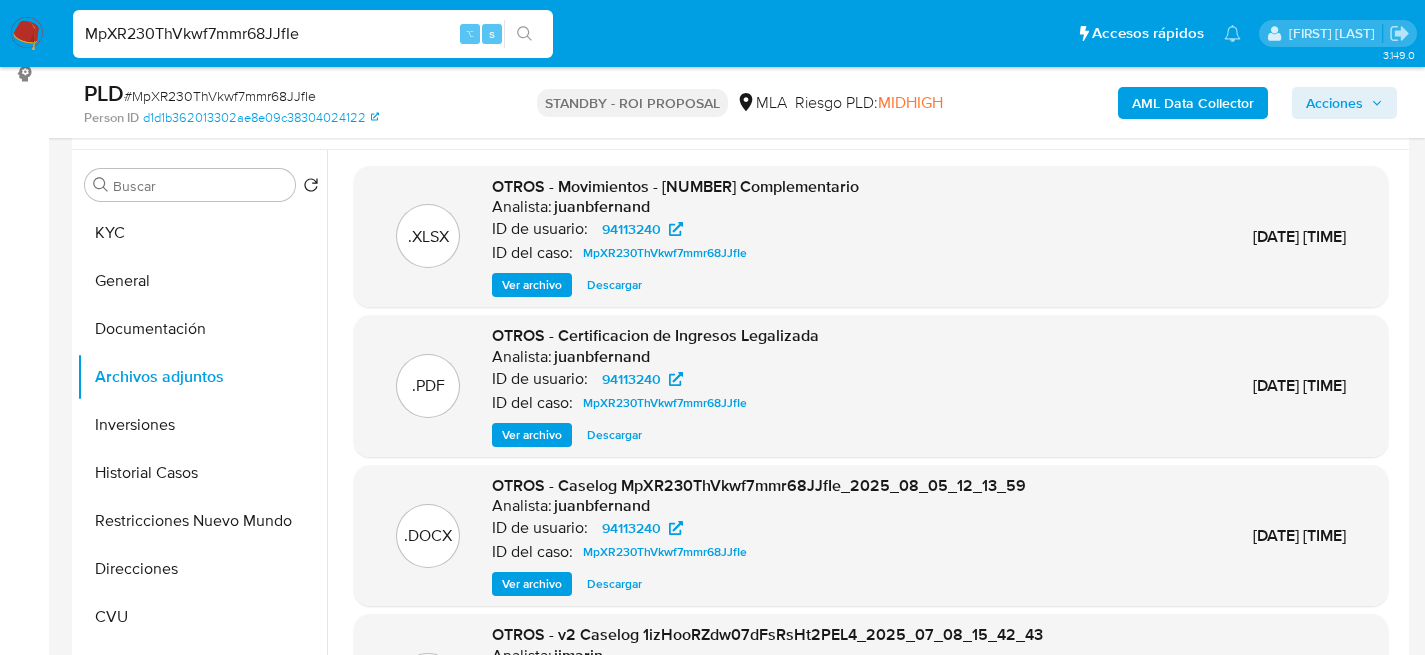 scroll, scrollTop: 10, scrollLeft: 0, axis: vertical 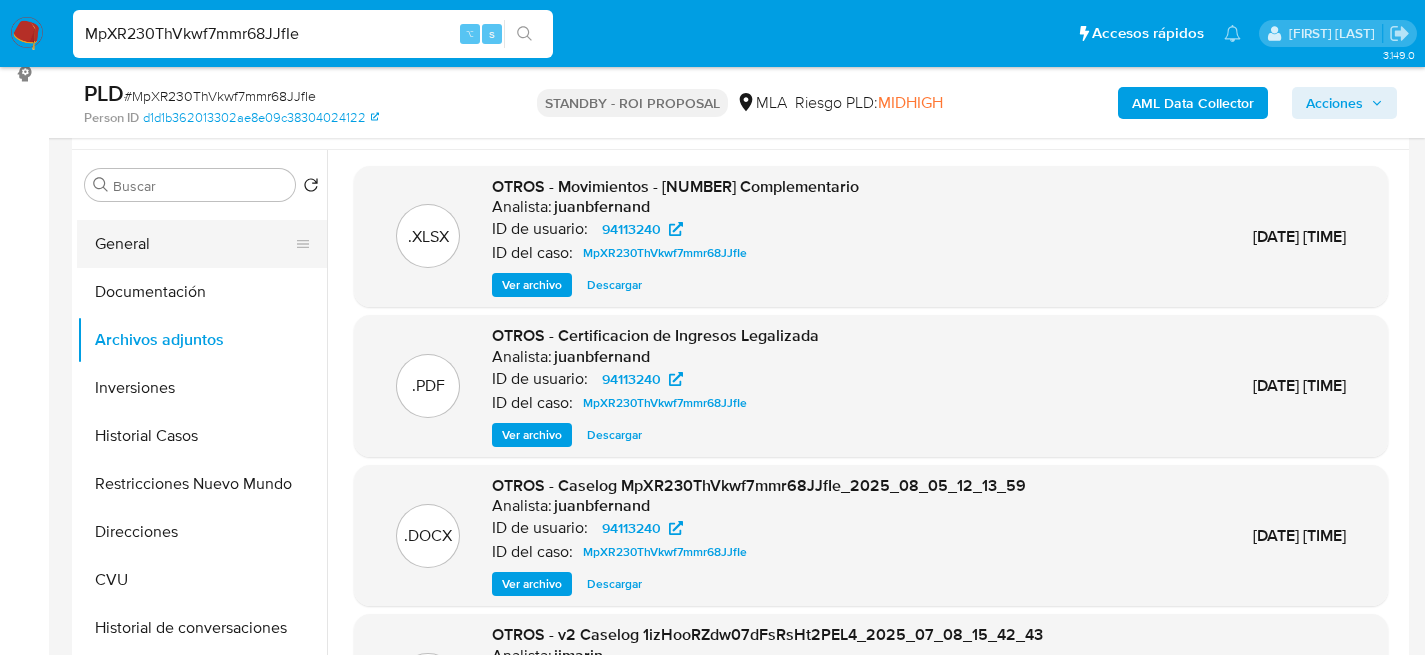 click on "General" at bounding box center [194, 244] 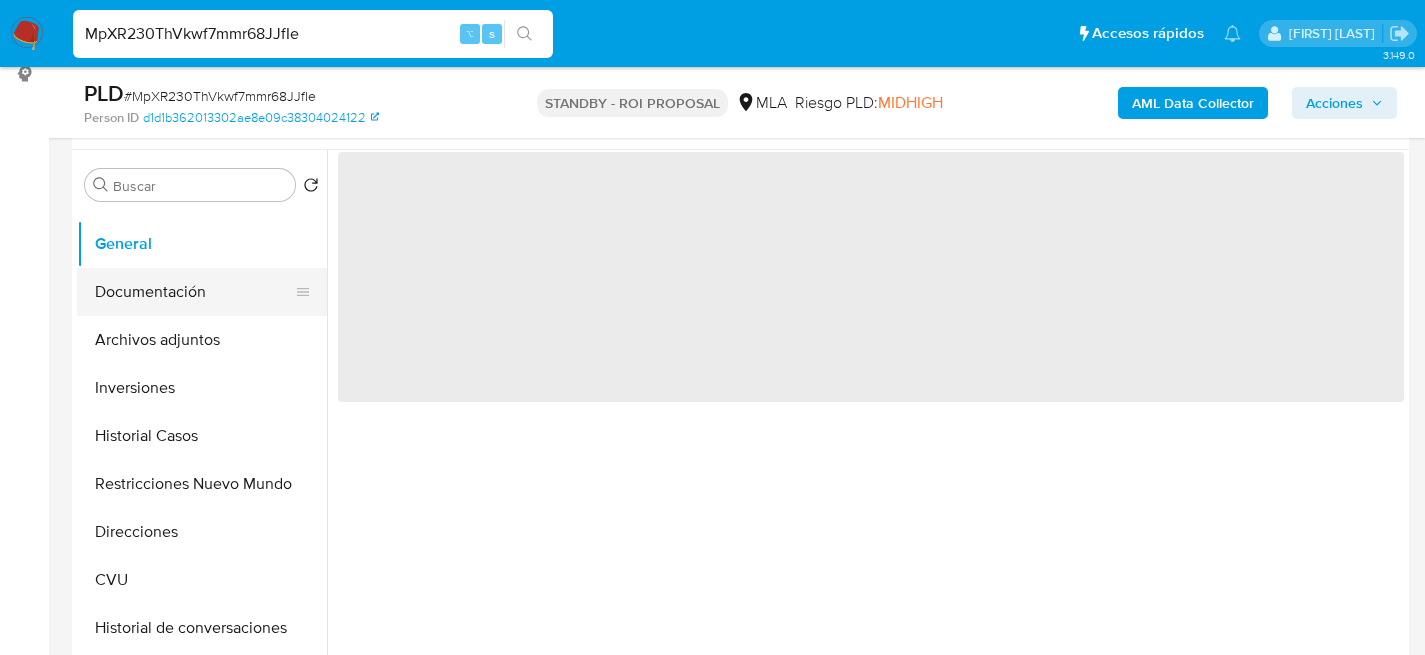 scroll, scrollTop: 0, scrollLeft: 0, axis: both 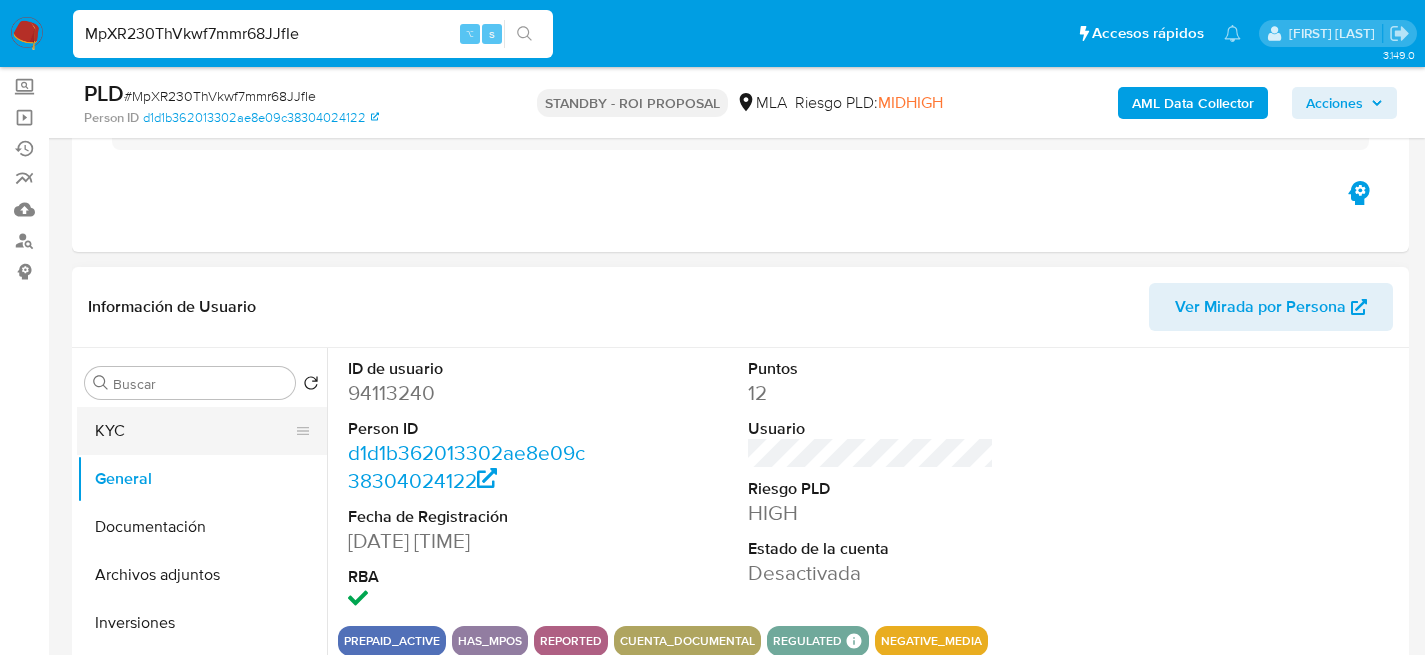 click on "KYC" at bounding box center [194, 431] 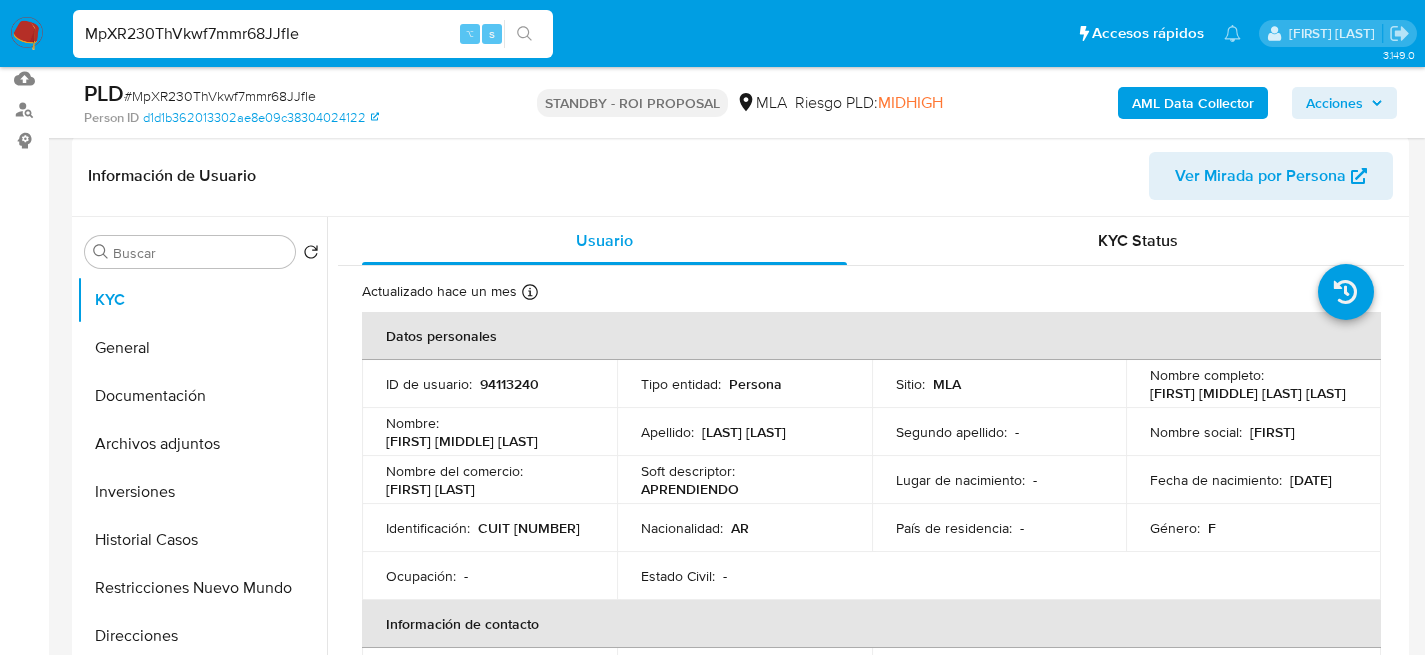 scroll, scrollTop: 303, scrollLeft: 0, axis: vertical 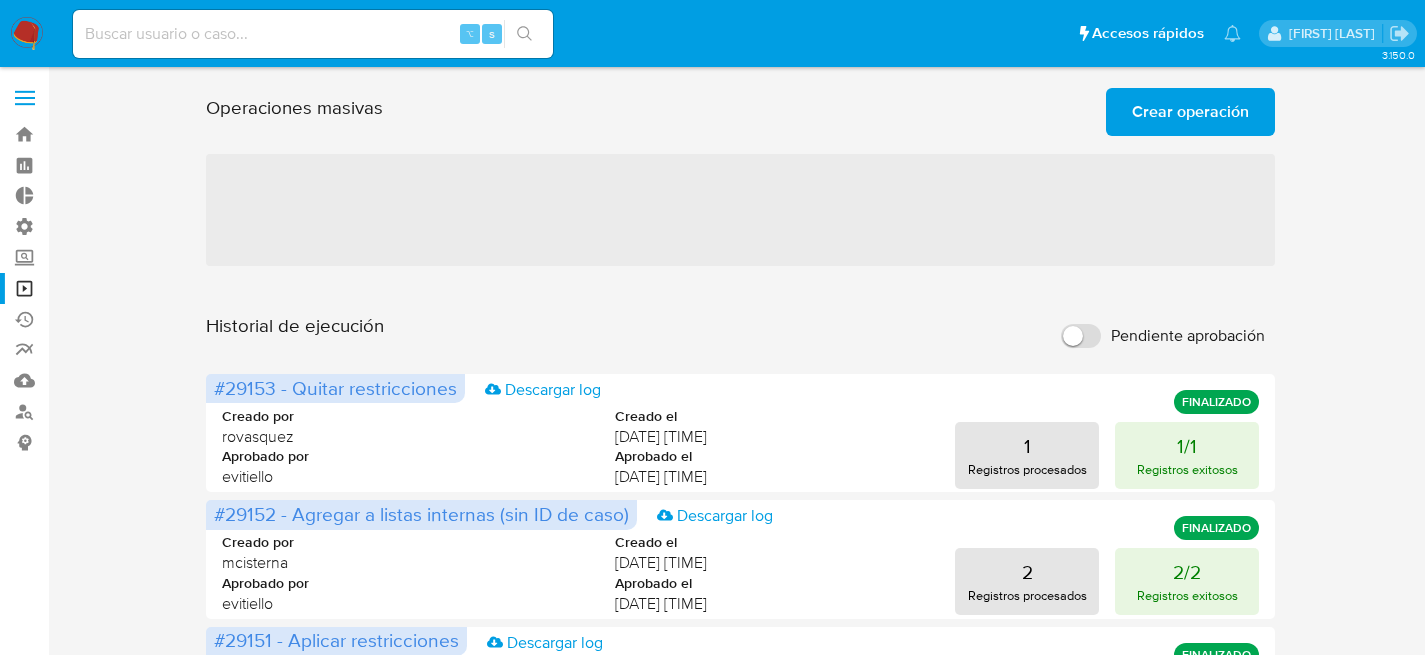 click on "Crear operación" at bounding box center [1190, 112] 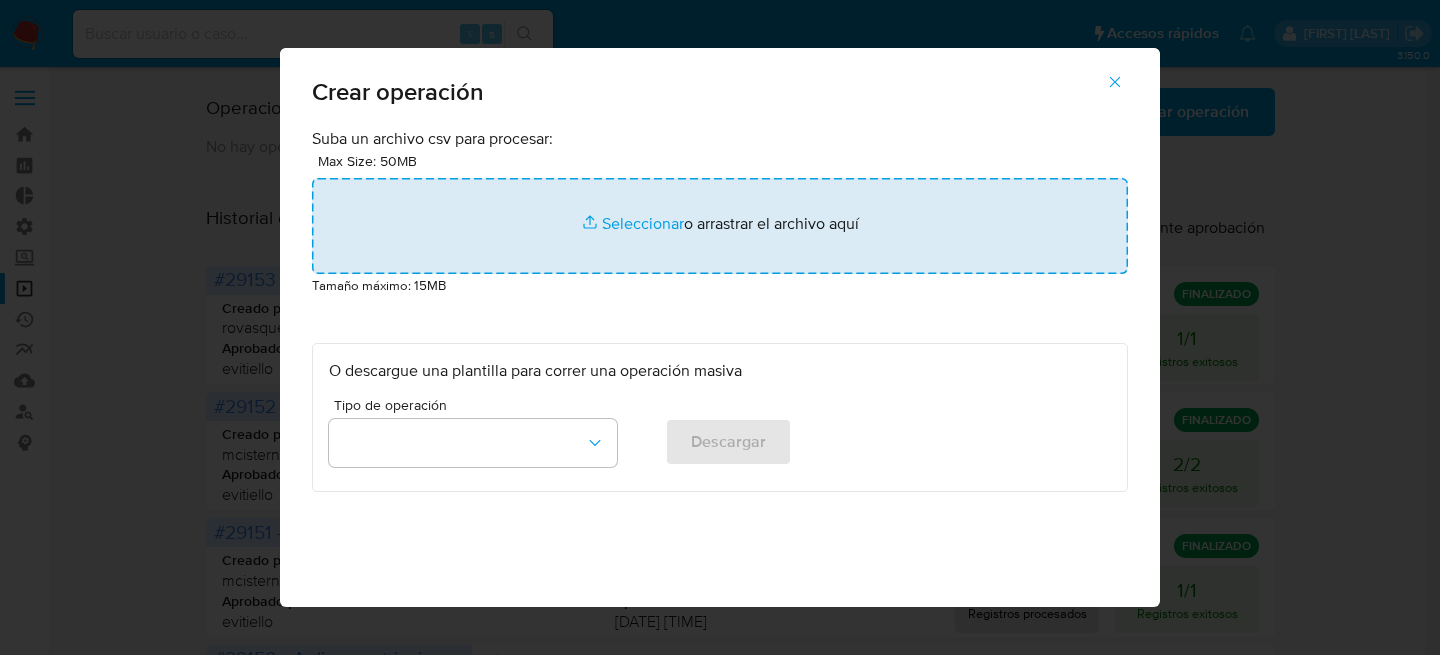 click at bounding box center (720, 226) 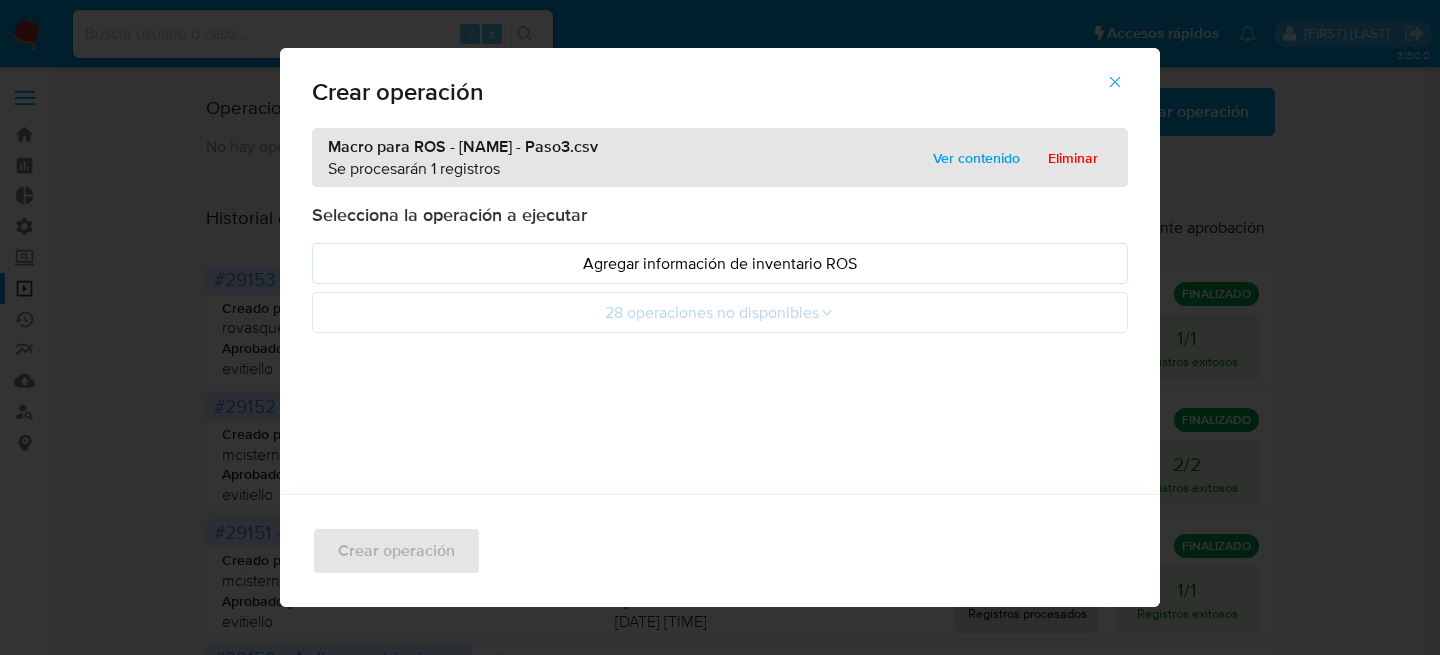 click on "Selecciona la operación a ejecutar Agregar información de inventario ROS 28 operaciones no disponibles" at bounding box center [720, 268] 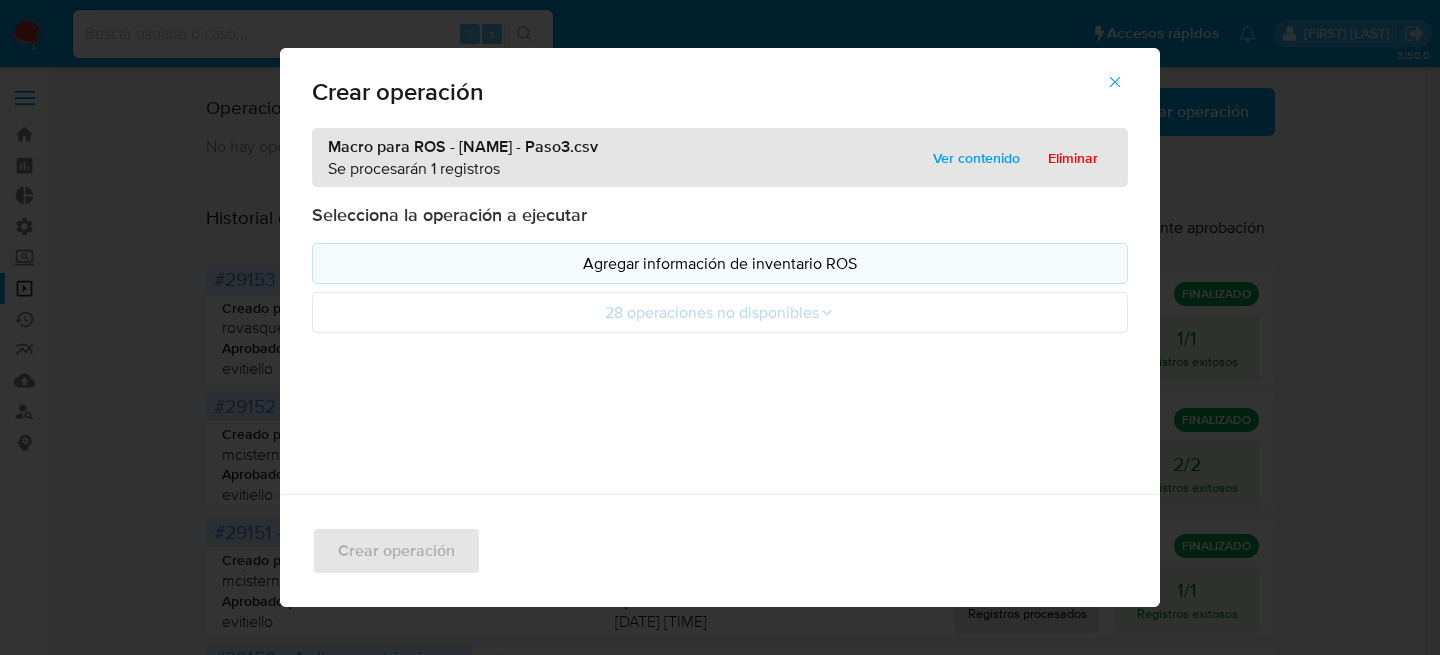 click on "Agregar información de inventario ROS" at bounding box center (720, 263) 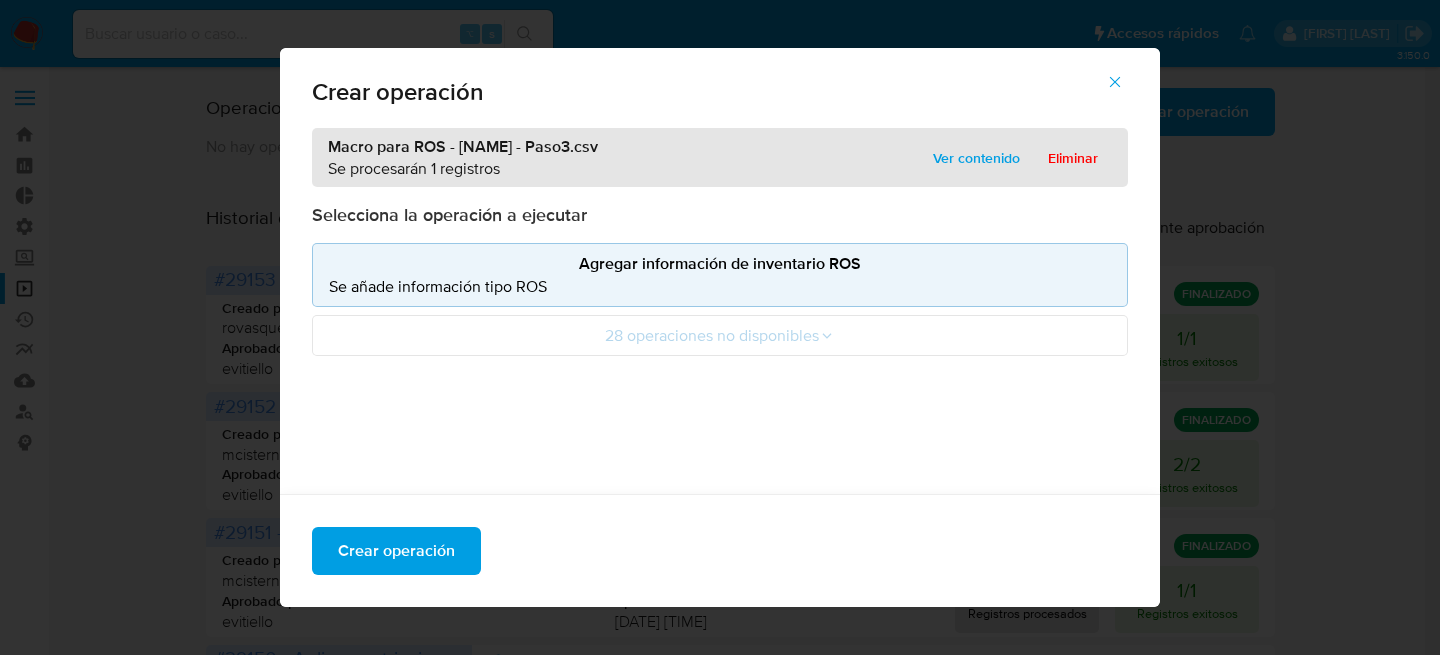 click on "Agregar información de inventario ROS" at bounding box center [720, 263] 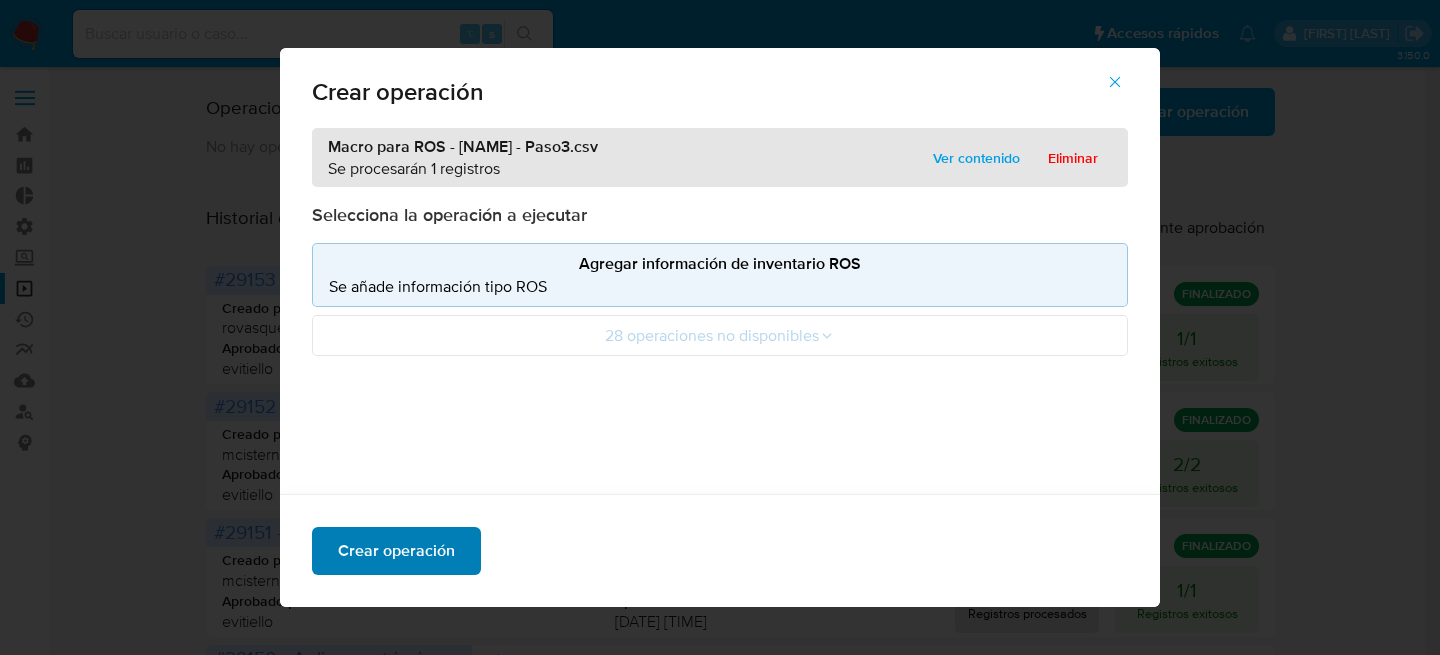 click on "Crear operación" at bounding box center (396, 551) 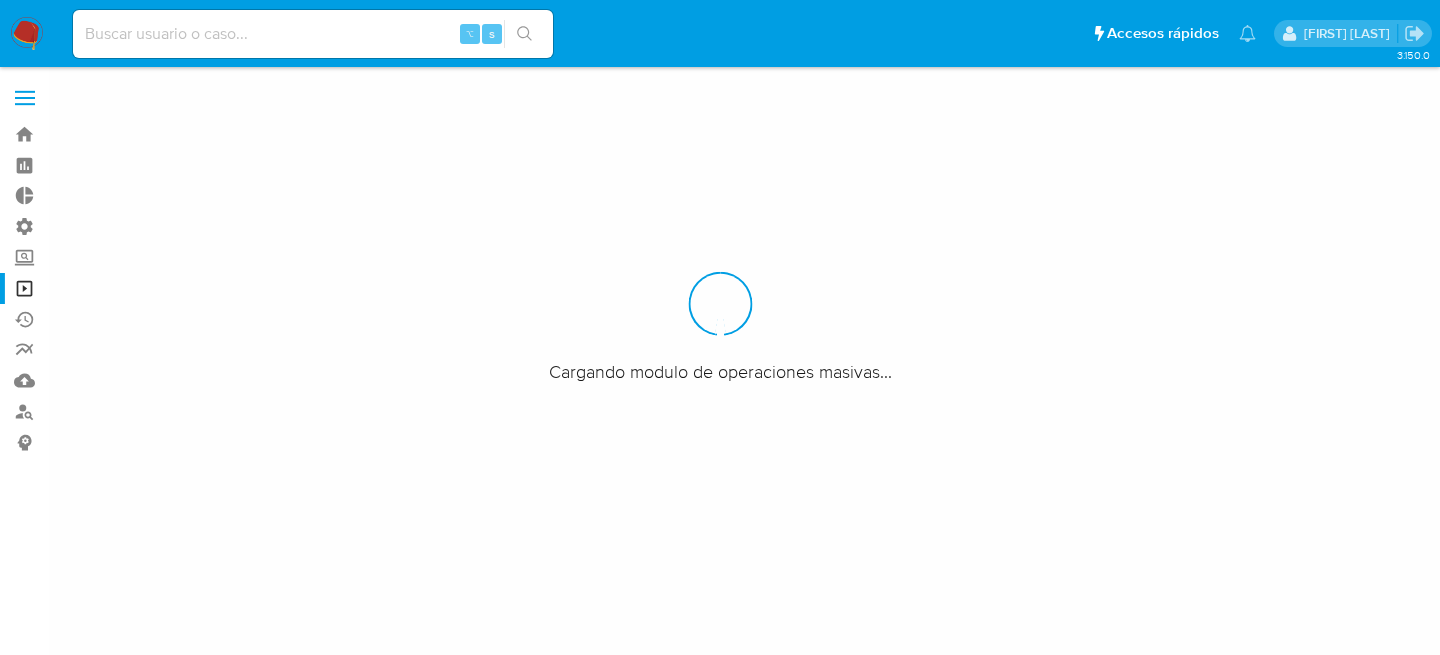 scroll, scrollTop: 0, scrollLeft: 0, axis: both 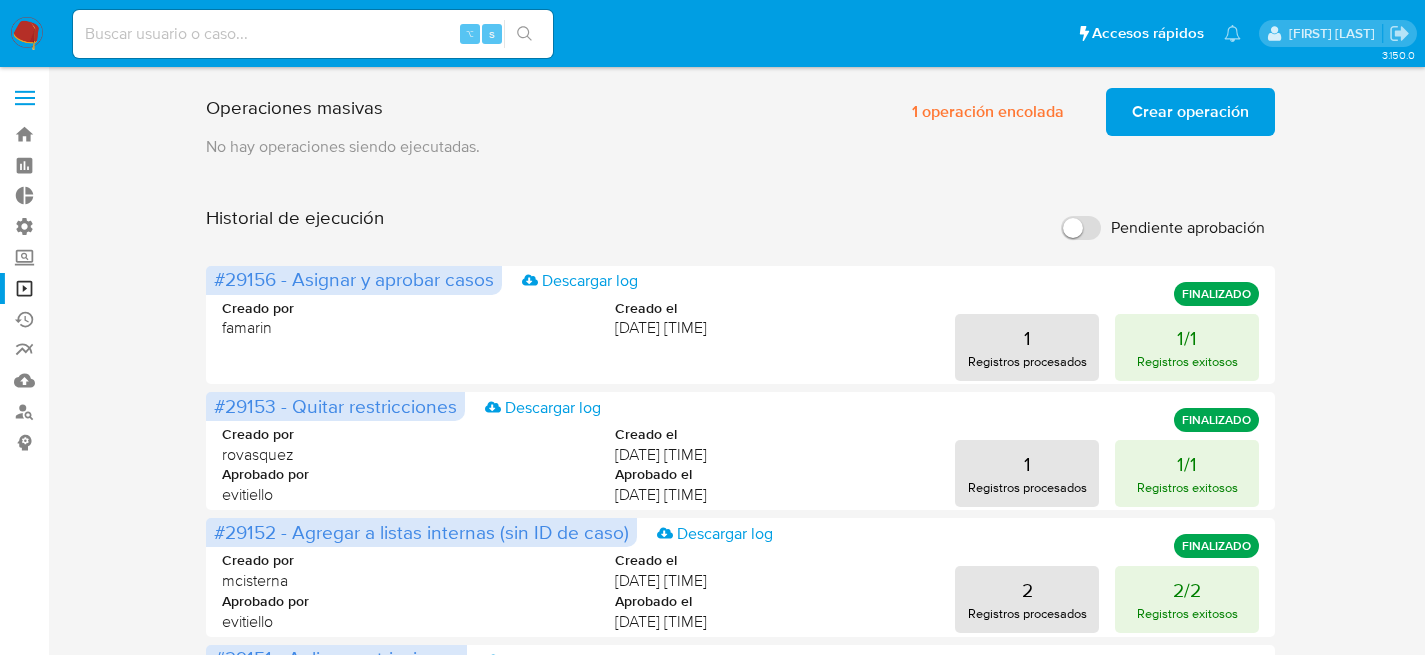 click on "Crear operación" at bounding box center (1190, 112) 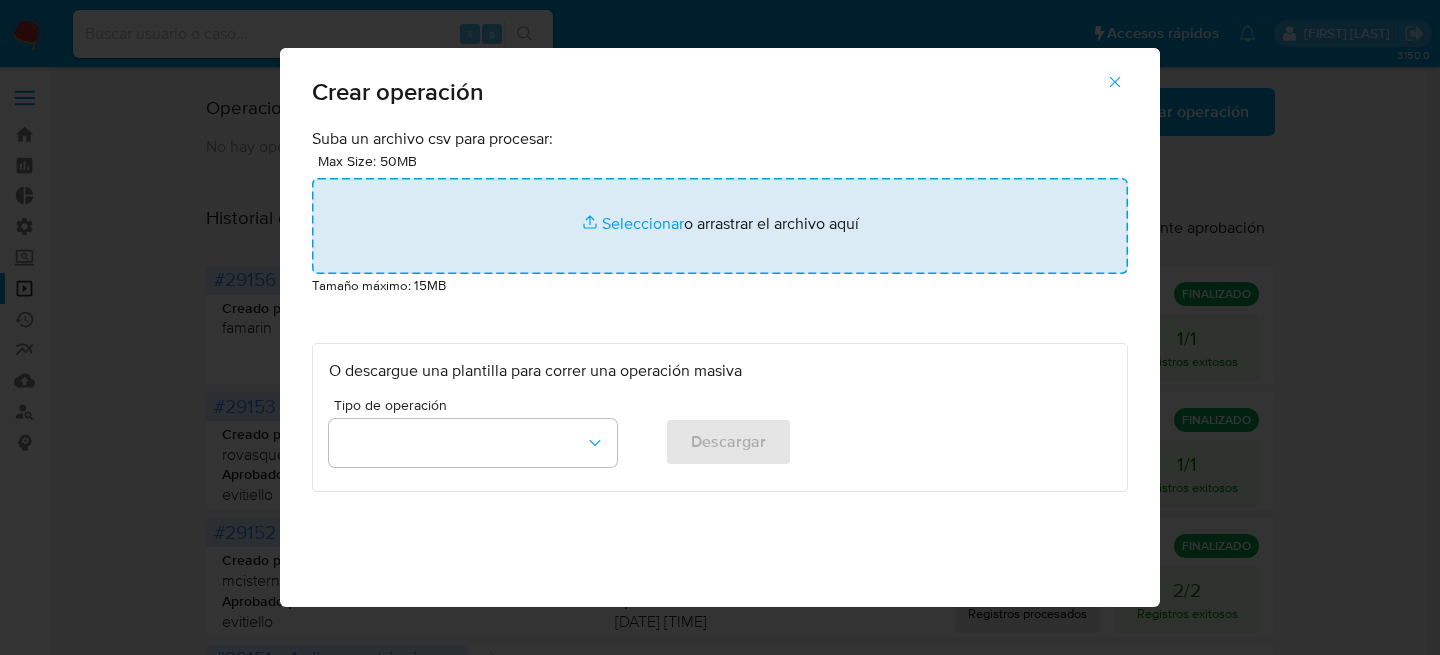 click at bounding box center (720, 226) 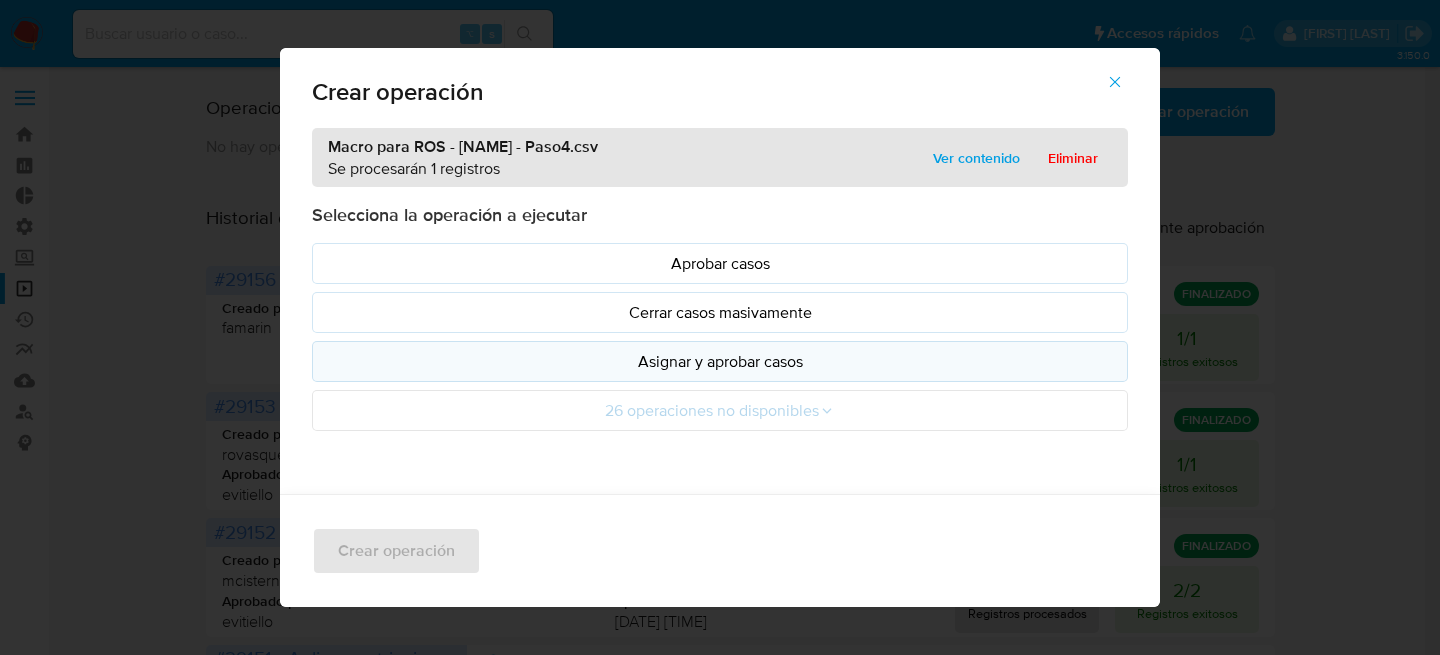 click on "Asignar y aprobar casos" at bounding box center [720, 361] 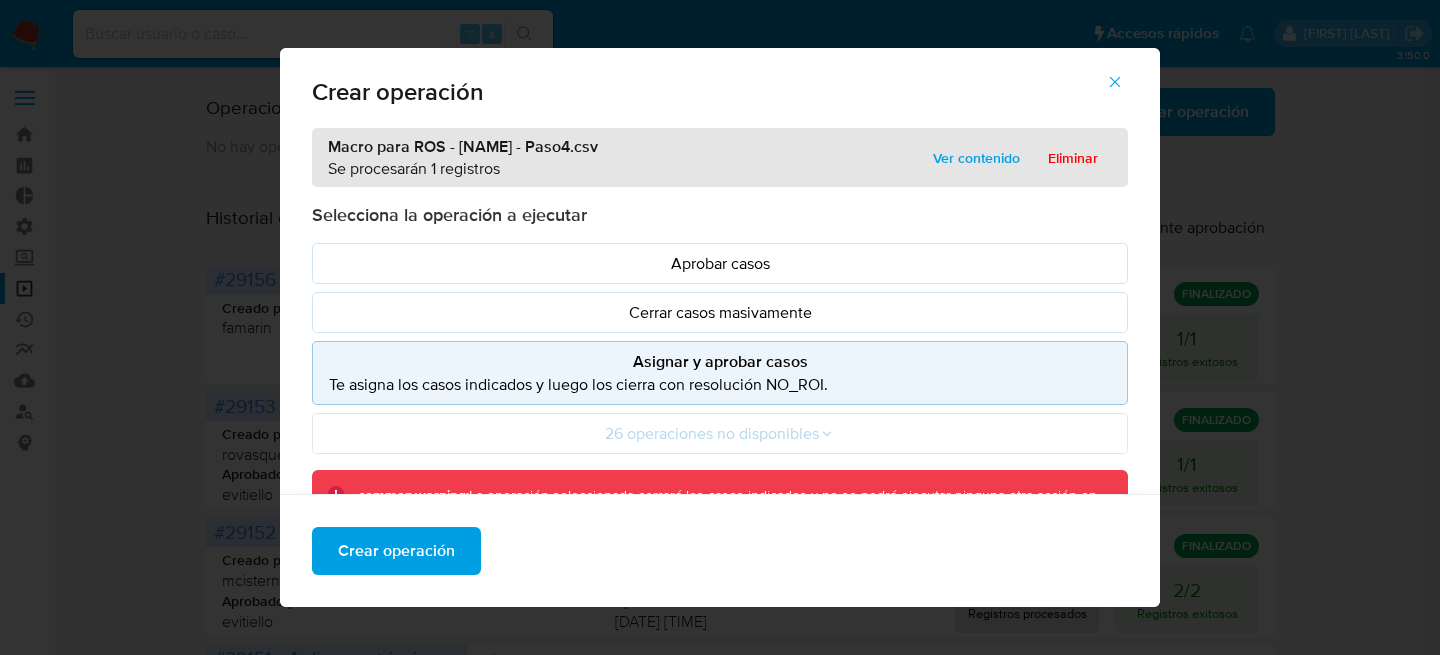 scroll, scrollTop: 160, scrollLeft: 0, axis: vertical 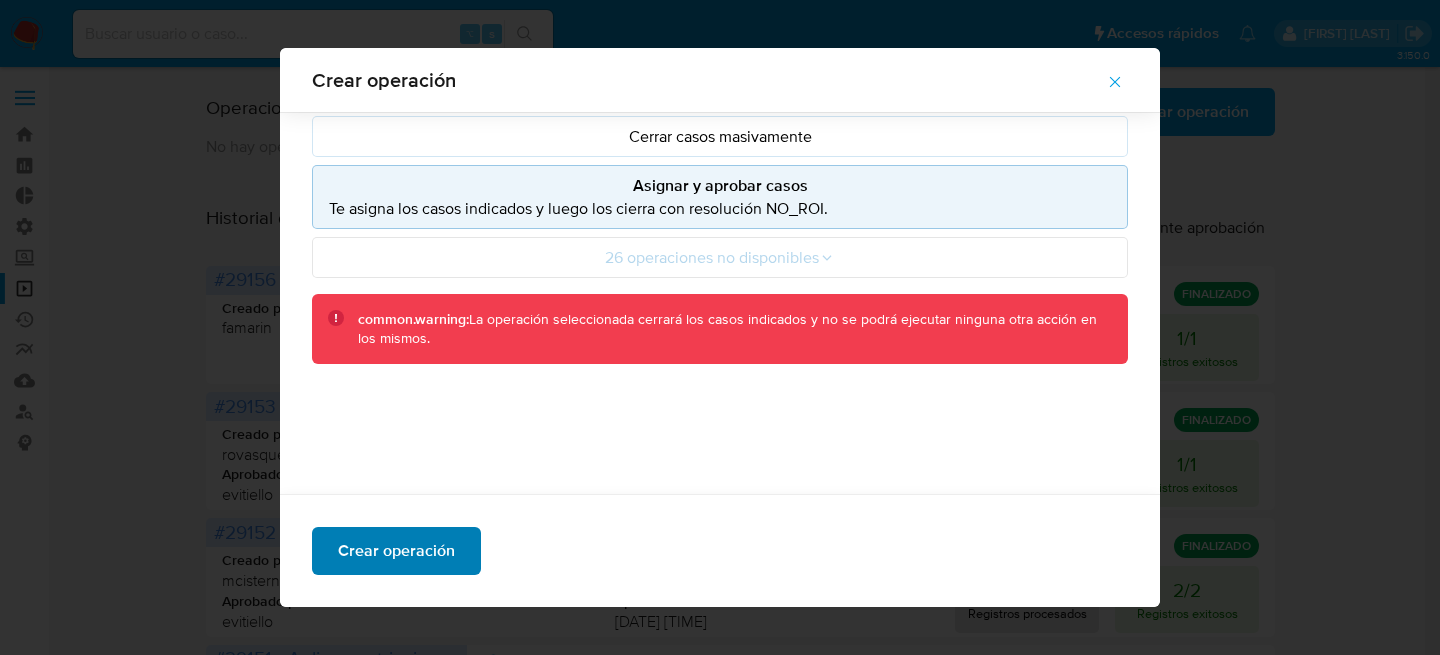 click on "Crear operación" at bounding box center (396, 551) 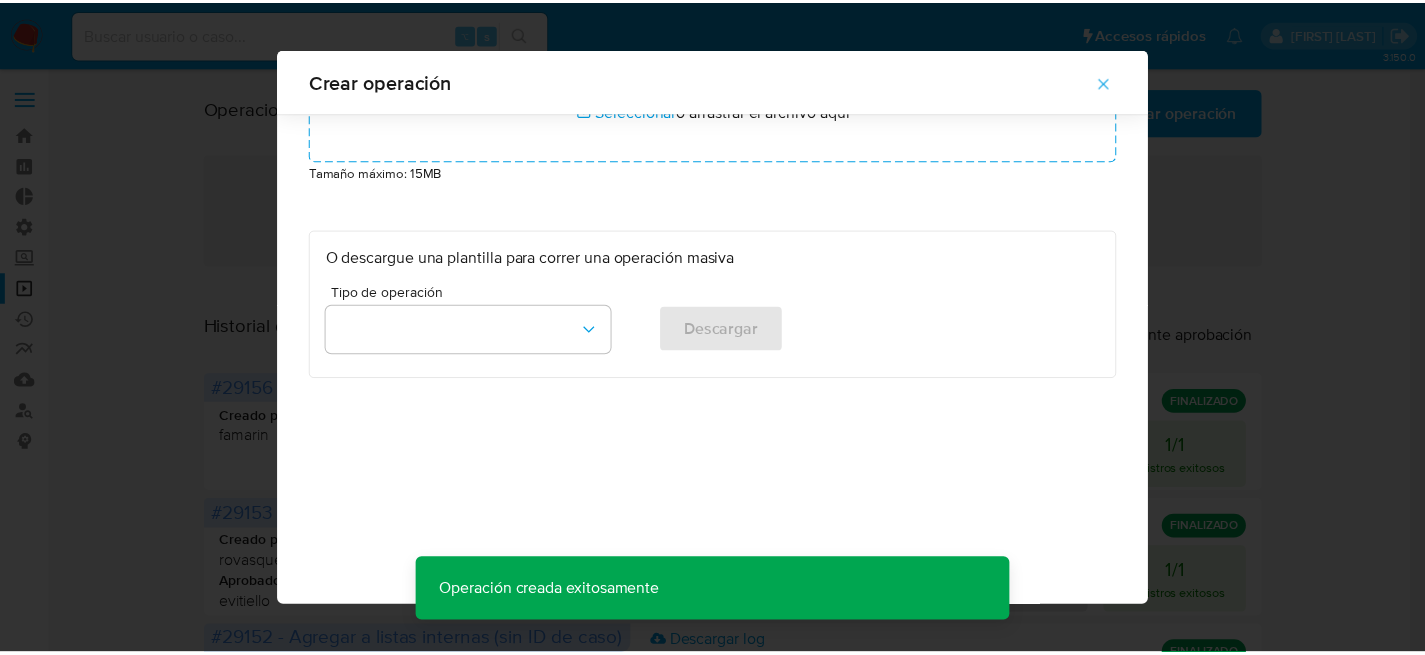 scroll, scrollTop: 97, scrollLeft: 0, axis: vertical 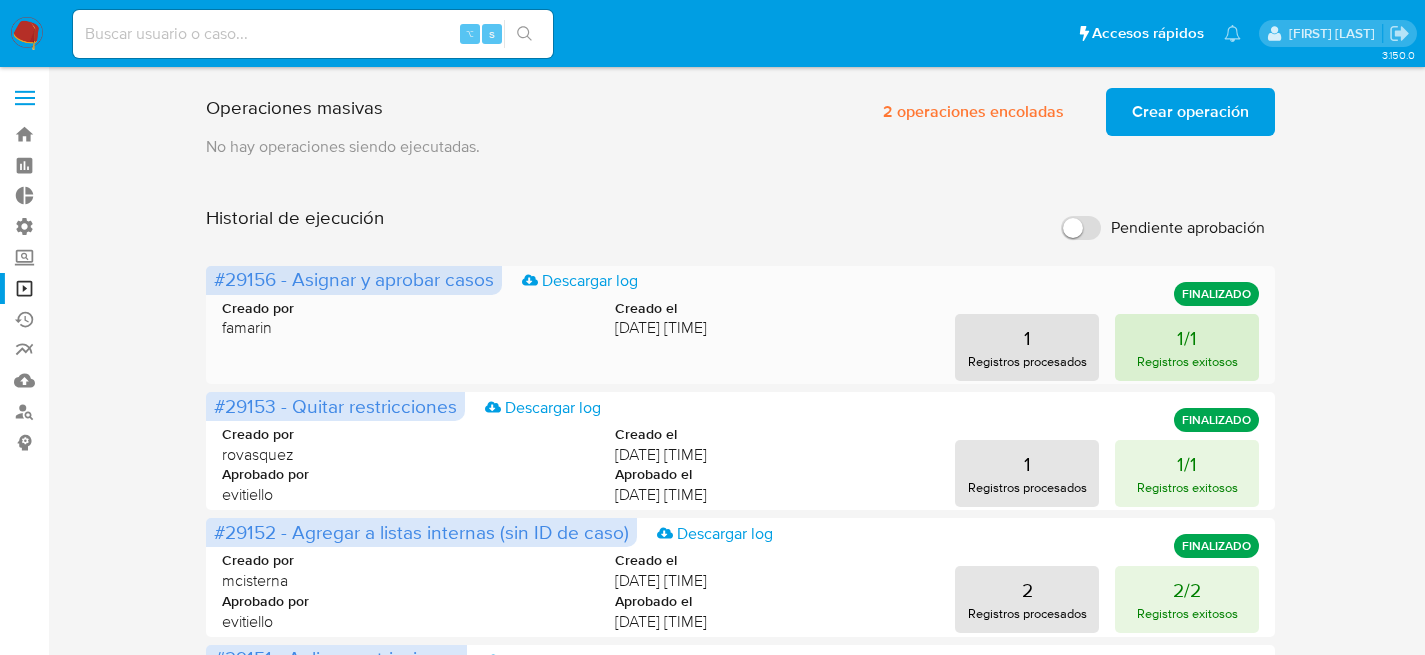click on "1/1 Registros exitosos" at bounding box center [1187, 347] 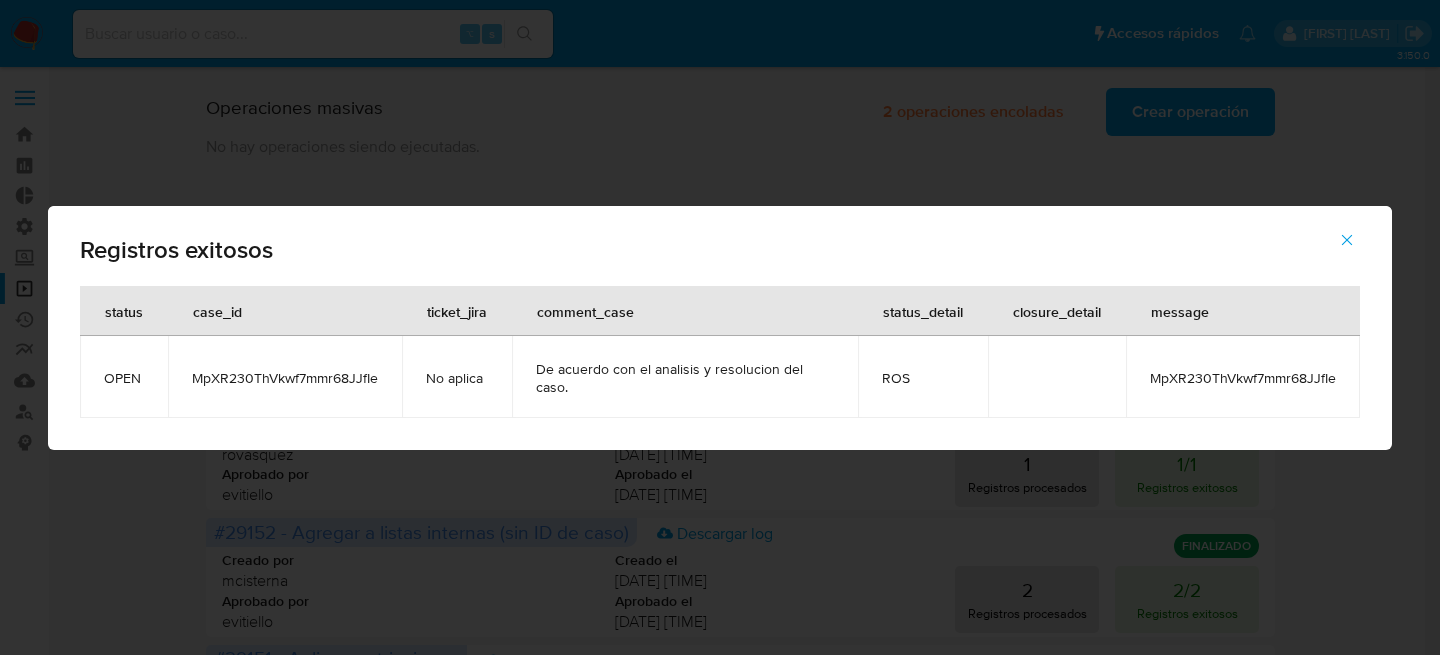 click on "MpXR230ThVkwf7mmr68JJfIe" at bounding box center [285, 378] 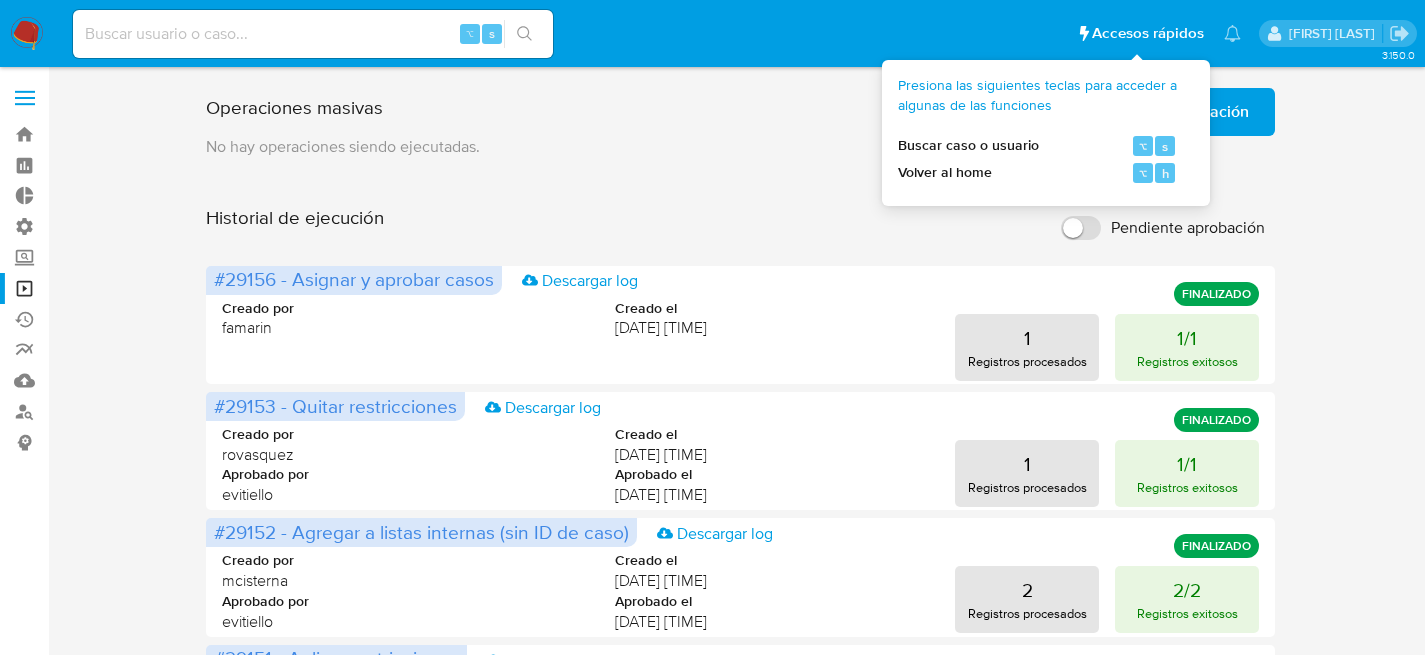 click on "Operaciones masivas 2 operaciones encoladas Crear operación   Sólo puede haber hasta un máximo de 5 operaciones encoladas" at bounding box center [741, 108] 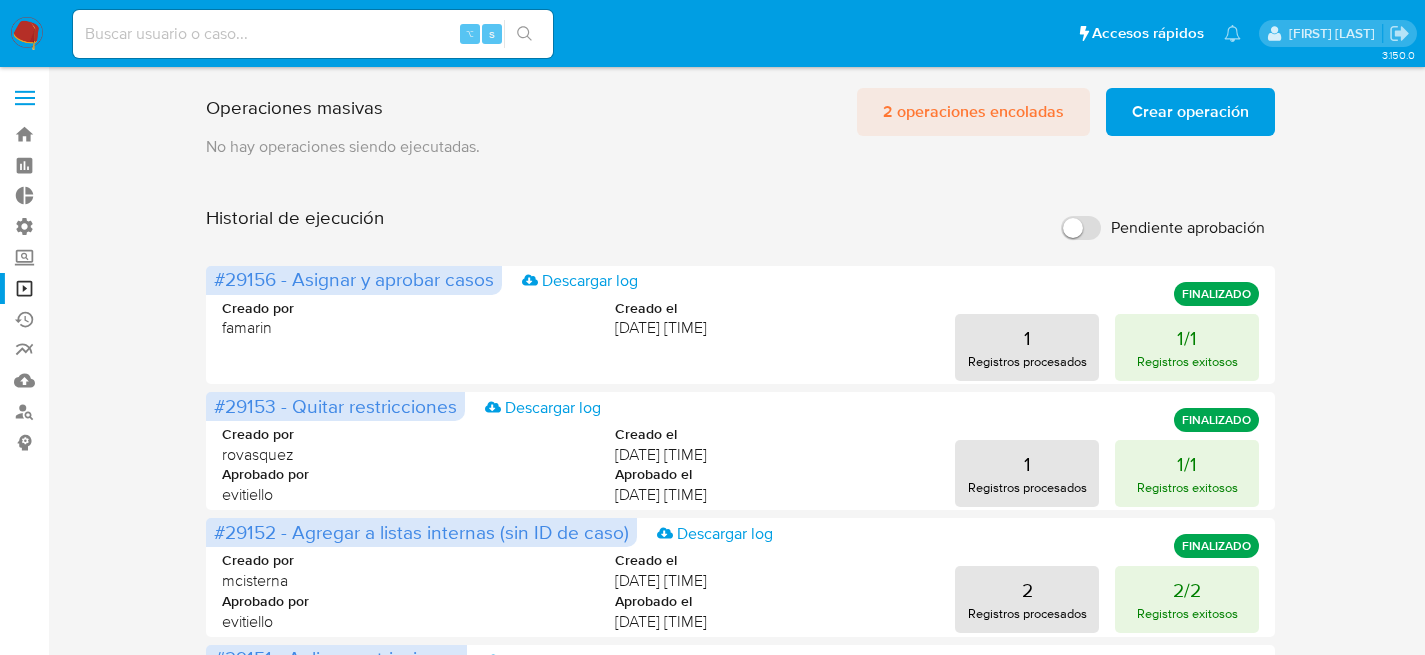 click on "2 operaciones encoladas" at bounding box center [973, 112] 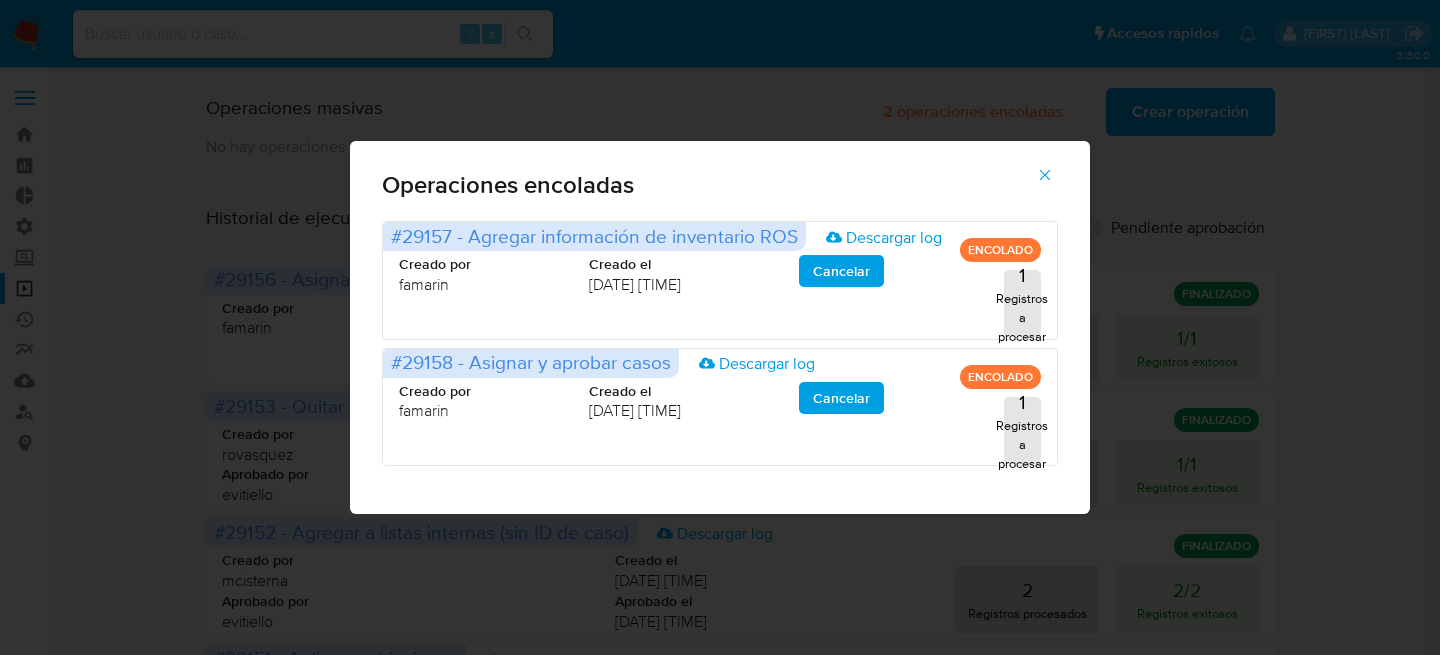 click at bounding box center (1045, 175) 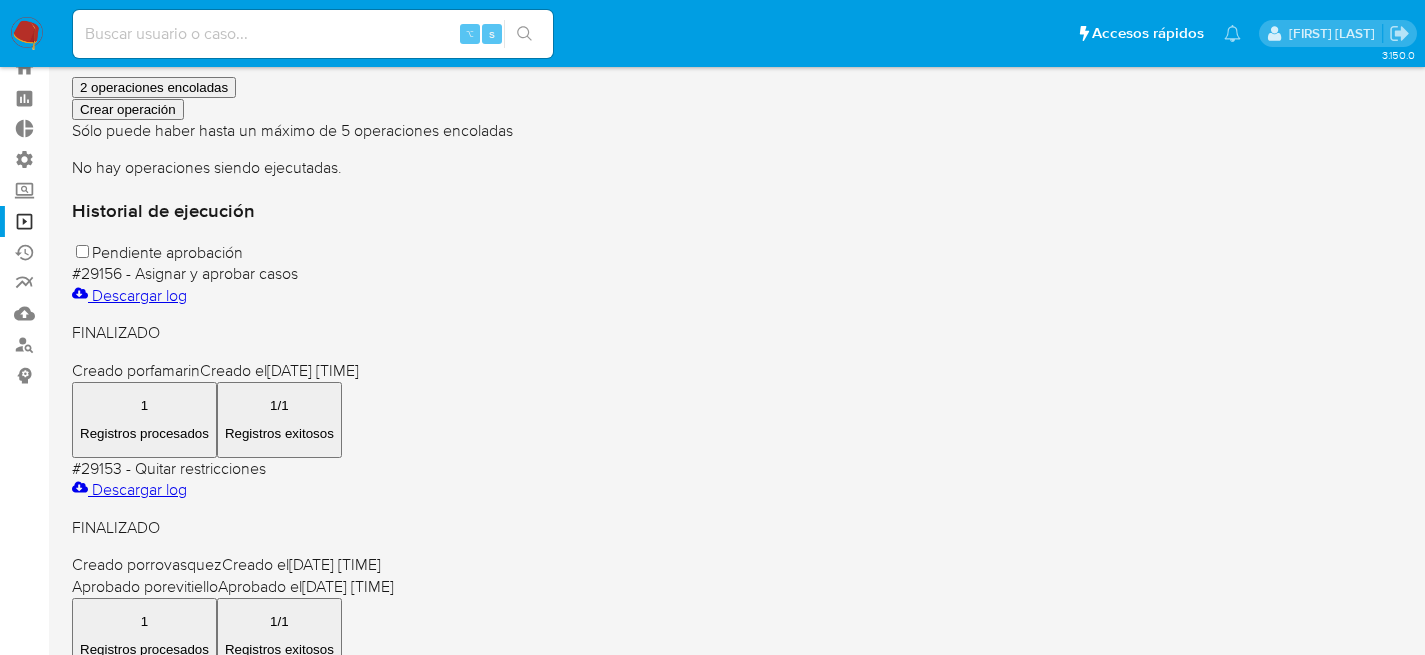 scroll, scrollTop: 16, scrollLeft: 0, axis: vertical 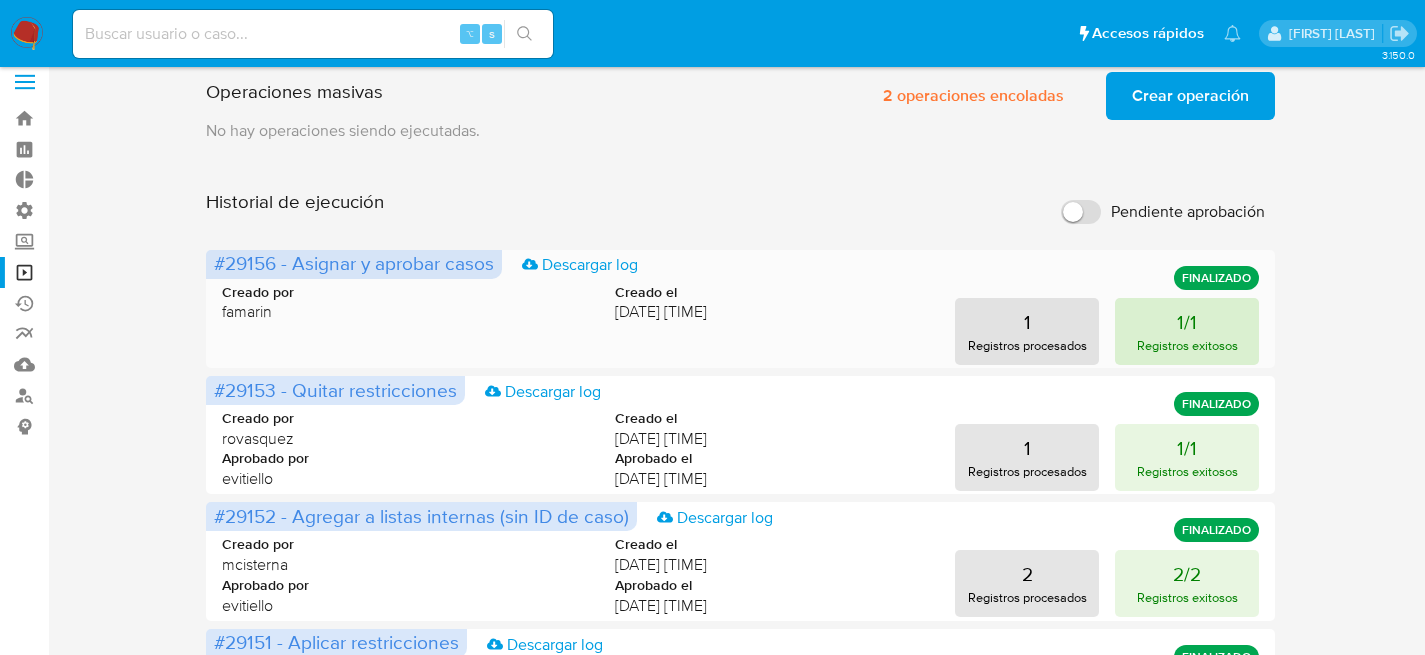 click on "1/1 Registros exitosos" at bounding box center (1187, 331) 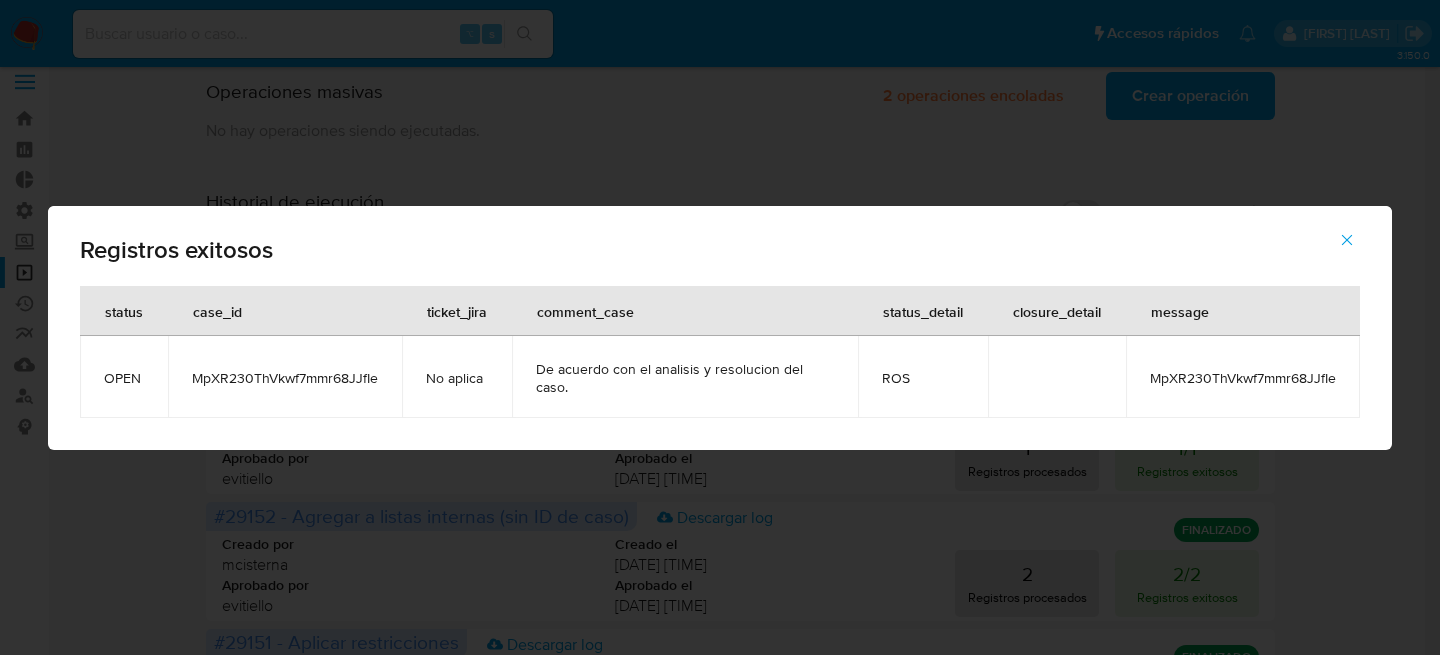 click on "Registros exitosos status case_id ticket_jira comment_case status_detail closure_detail message OPEN MpXR230ThVkwf7mmr68JJfIe No aplica De acuerdo con el analisis y resolucion del caso. ROS MpXR230ThVkwf7mmr68JJfIe" at bounding box center [720, 327] 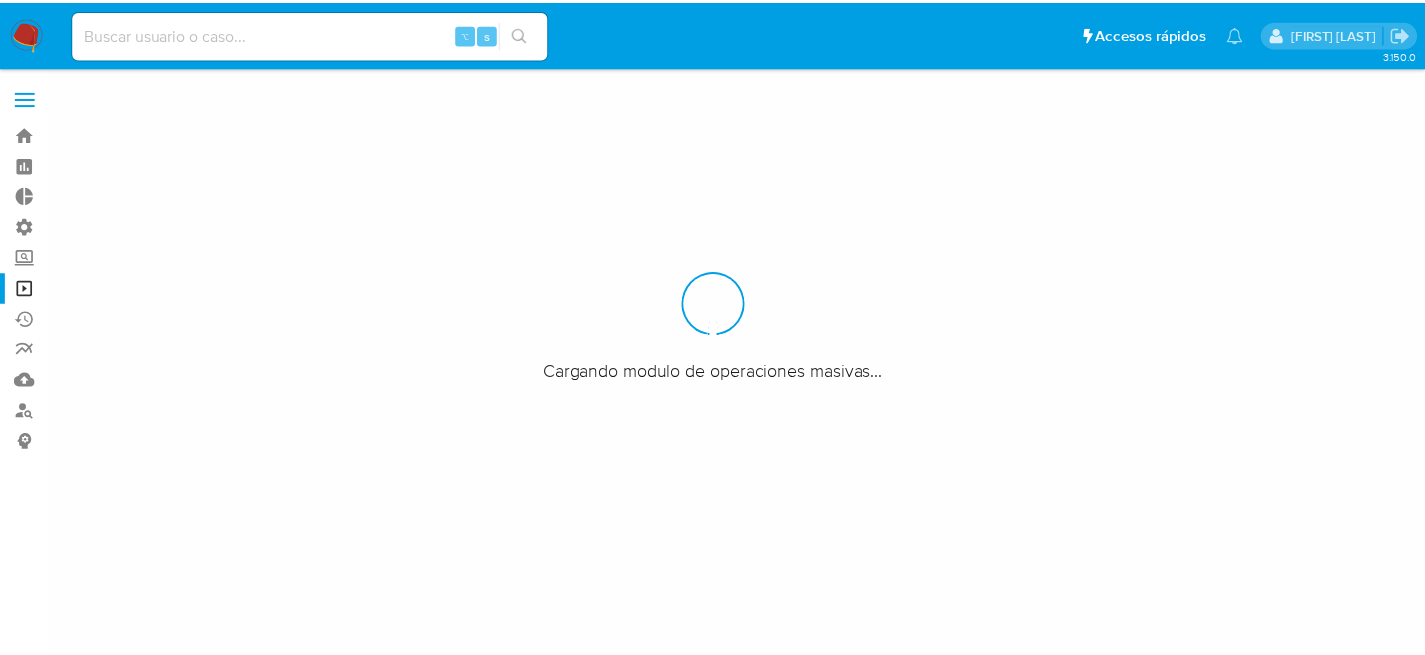 scroll, scrollTop: 0, scrollLeft: 0, axis: both 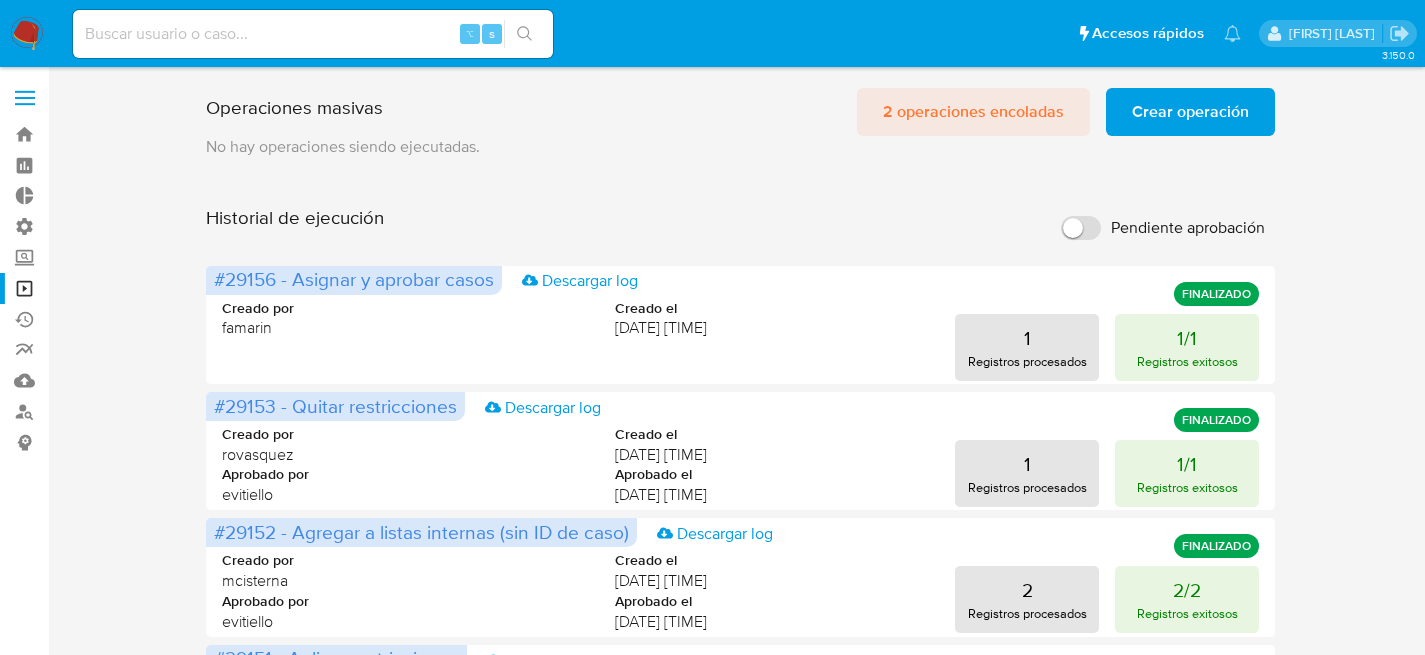 click on "2 operaciones encoladas" at bounding box center [973, 112] 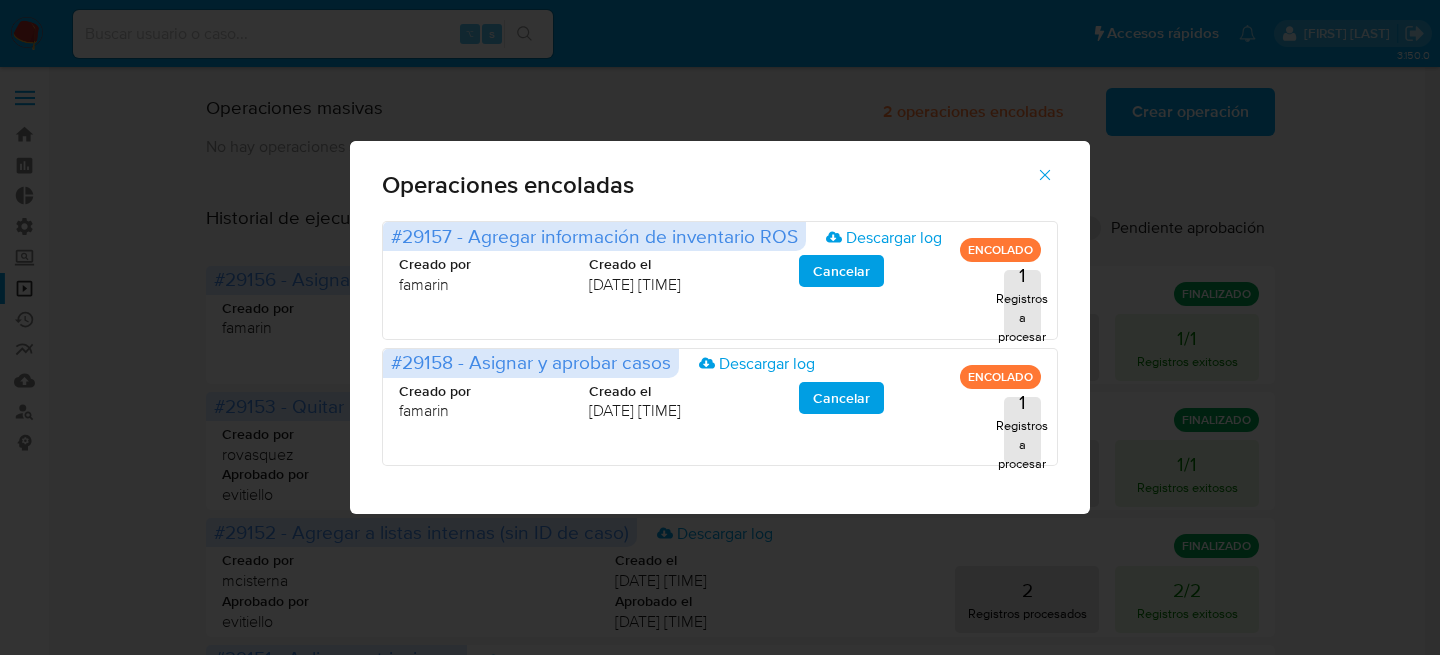click on "Operaciones encoladas #29157 - Agregar información de inventario ROS  Descargar log ENCOLADO Creado por [LAST] Creado el [DATE] [TIME] Cancelar 1 Registros a procesar #29158 - Asignar y aprobar casos  Descargar log ENCOLADO Creado por [LAST] Creado el [DATE] [TIME] Cancelar 1 Registros a procesar" at bounding box center [720, 327] 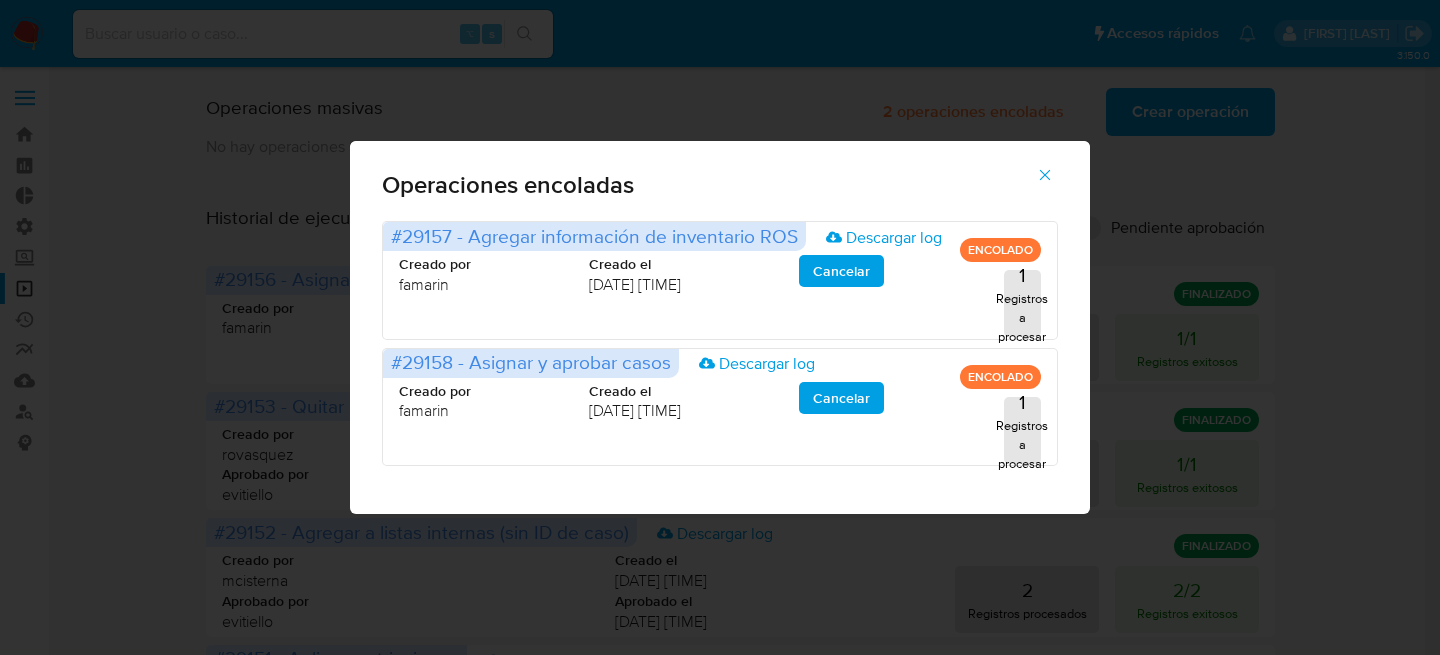 click 